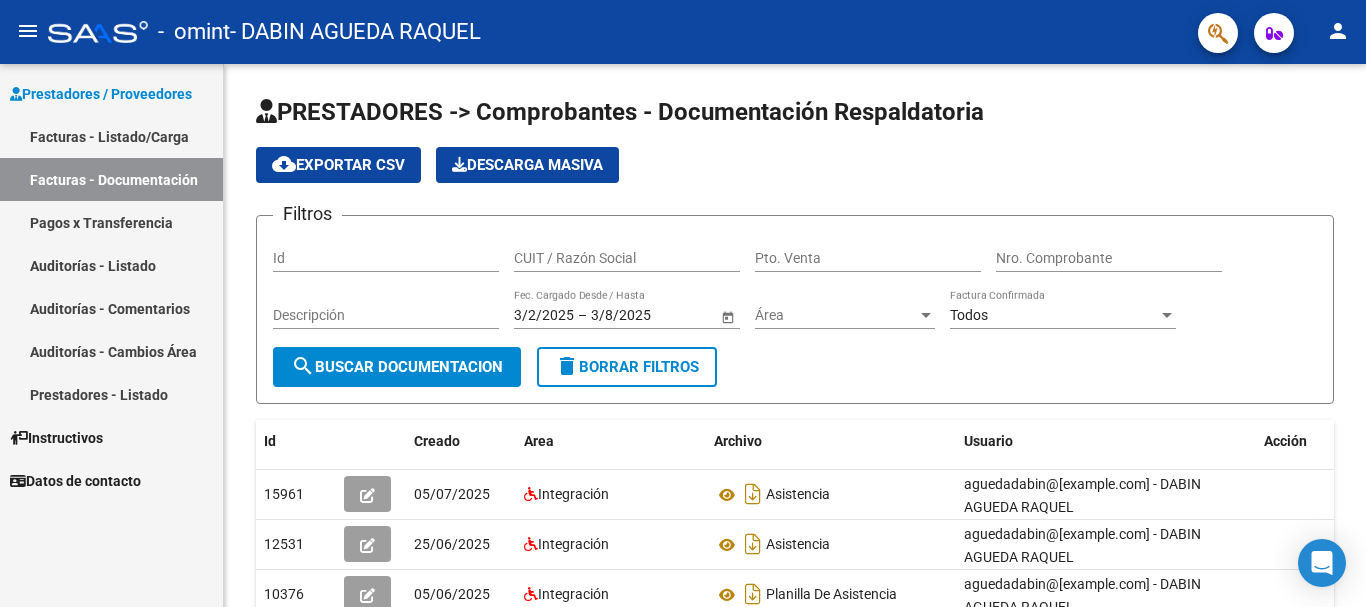scroll, scrollTop: 0, scrollLeft: 0, axis: both 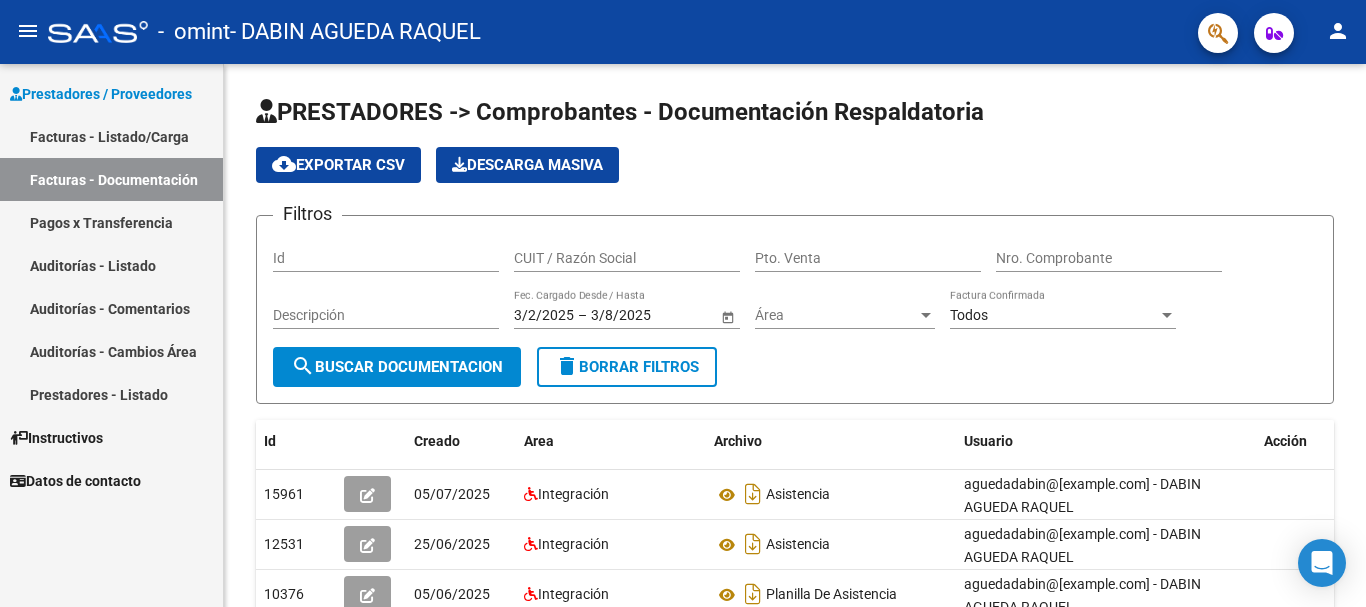 click on "Facturas - Listado/Carga" at bounding box center [111, 136] 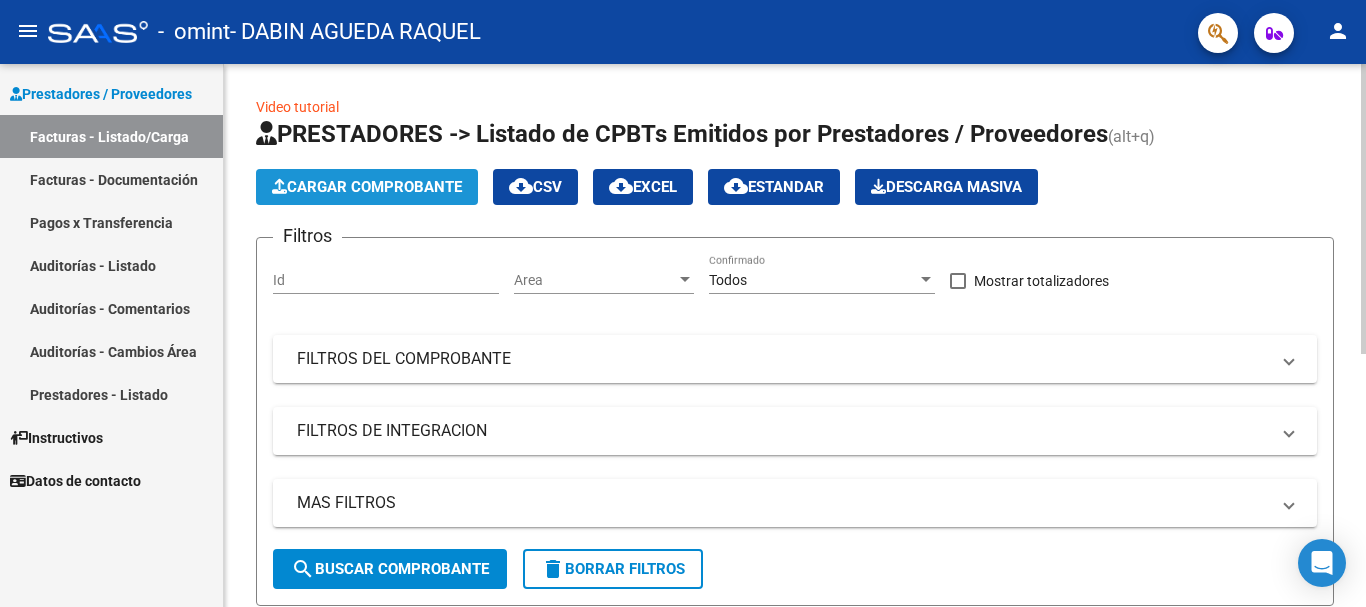 click on "Cargar Comprobante" 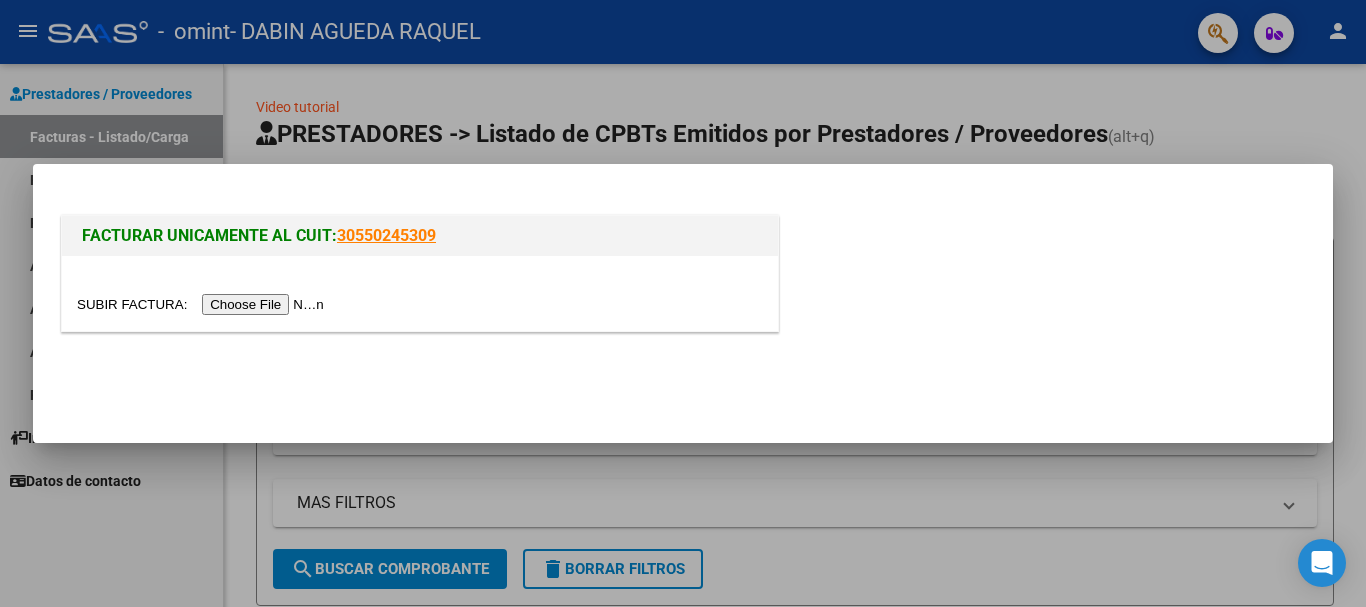 click at bounding box center [203, 304] 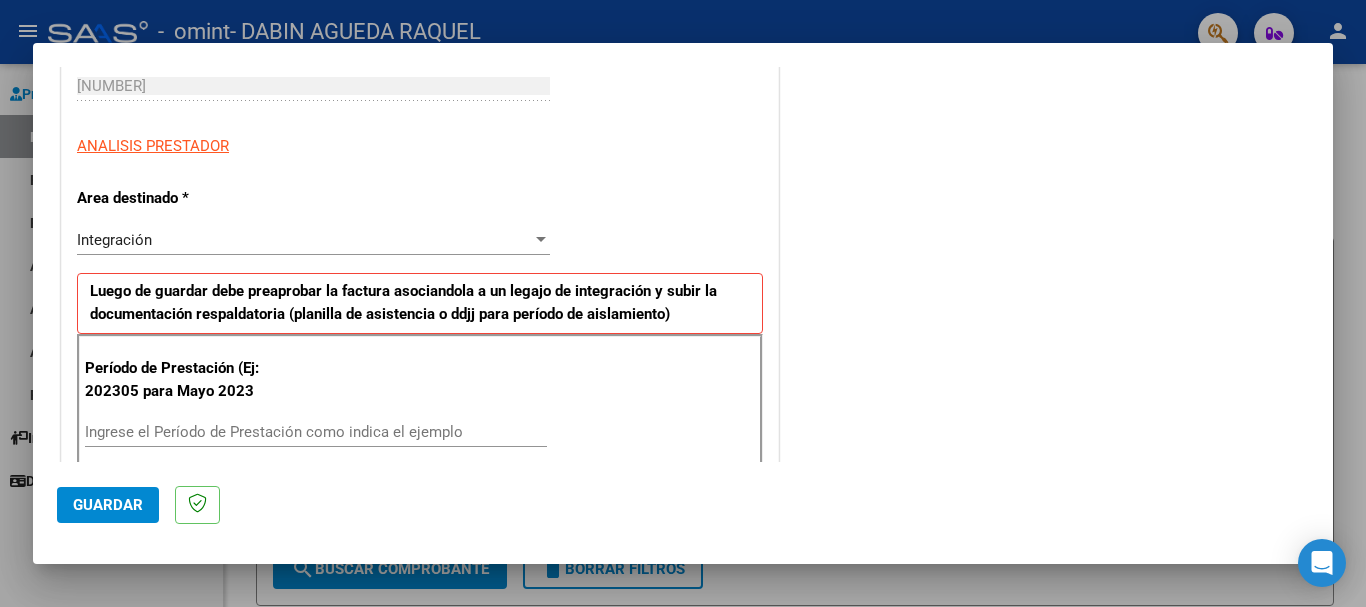 scroll, scrollTop: 500, scrollLeft: 0, axis: vertical 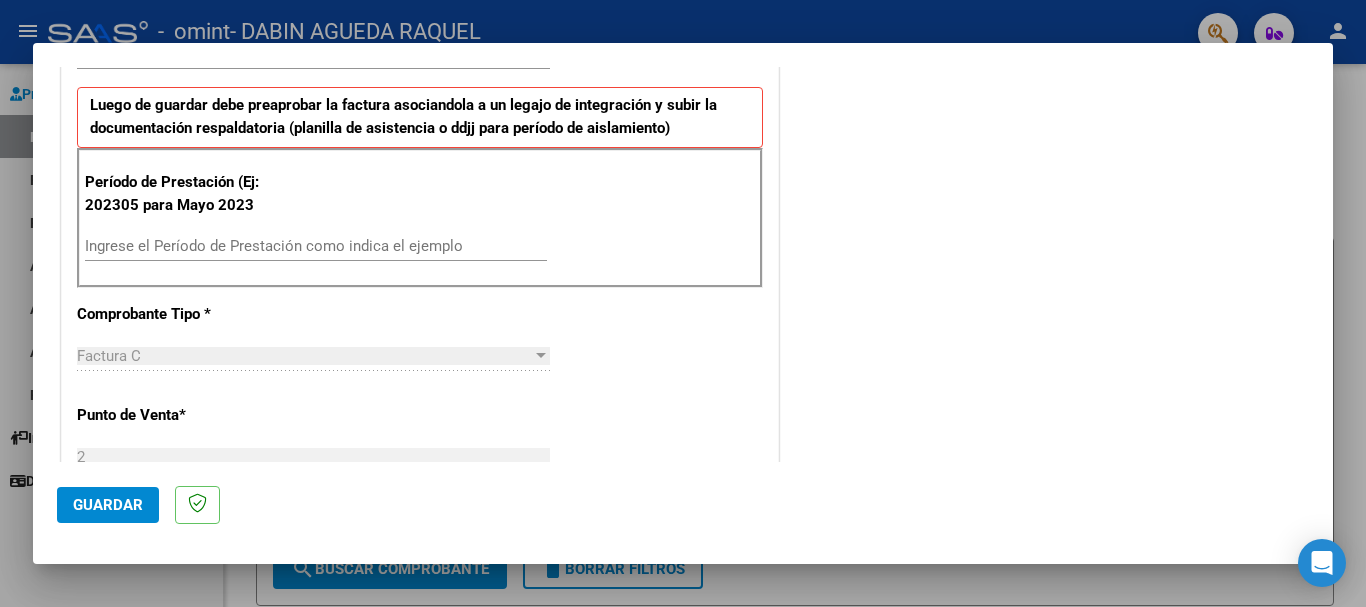 click on "Ingrese el Período de Prestación como indica el ejemplo" at bounding box center (316, 246) 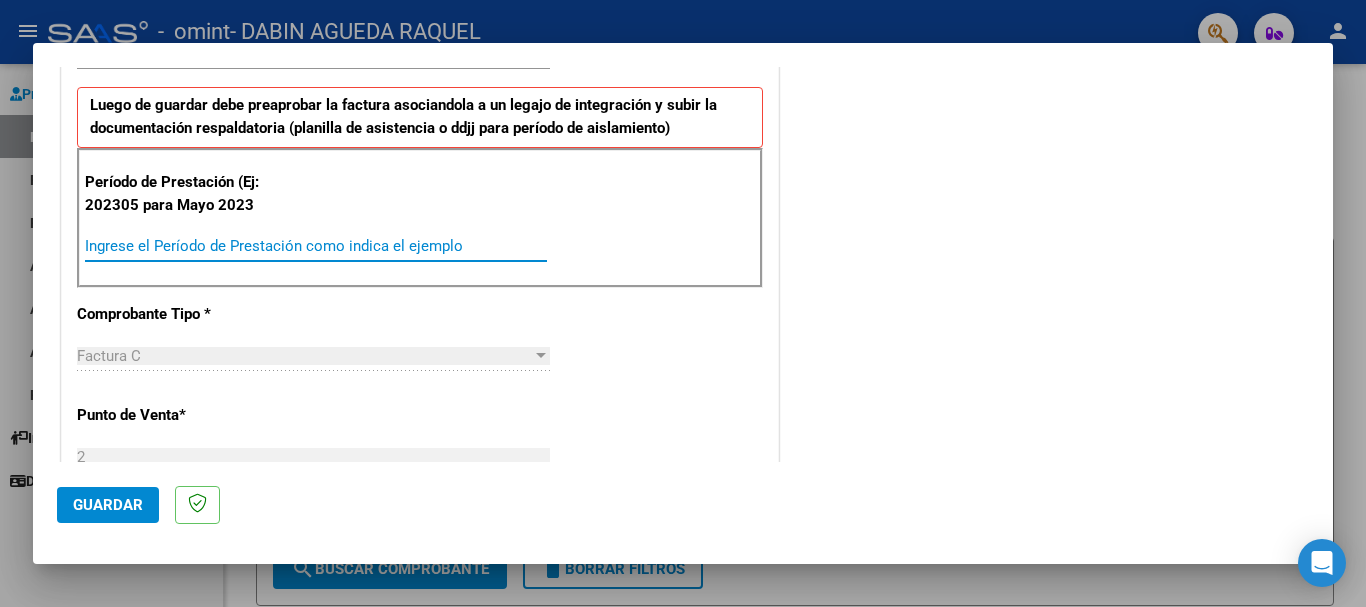 type on "1" 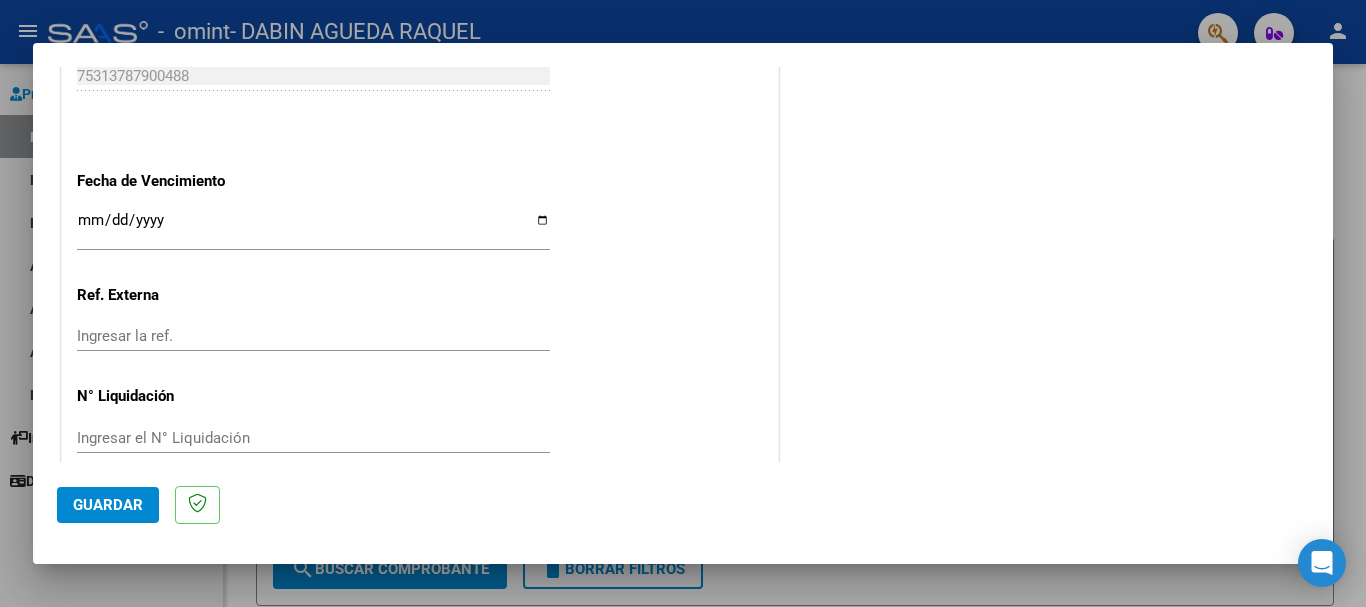 scroll, scrollTop: 1300, scrollLeft: 0, axis: vertical 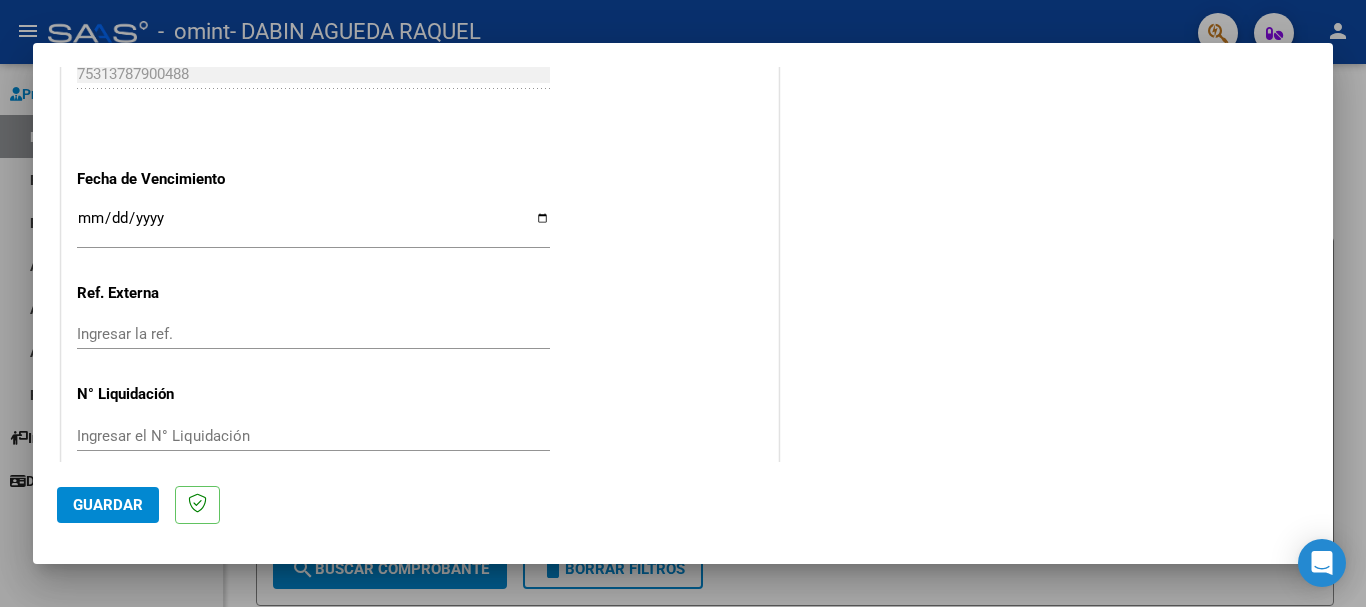 type on "202507" 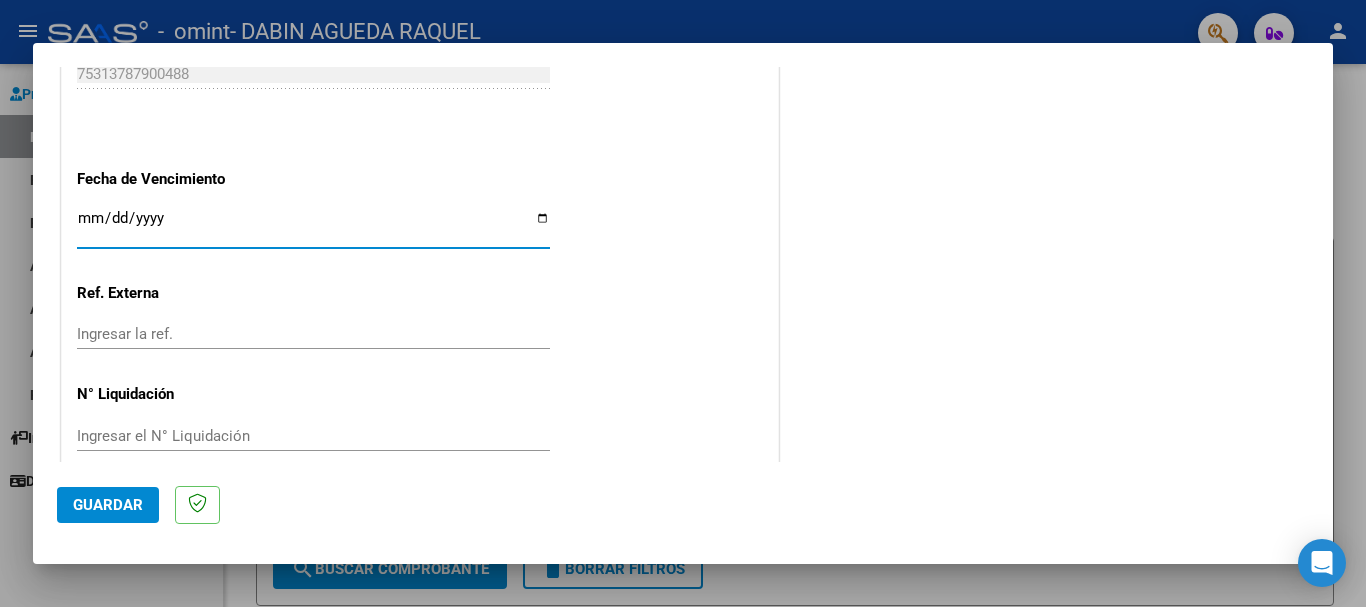 click on "Ingresar la fecha" at bounding box center (313, 226) 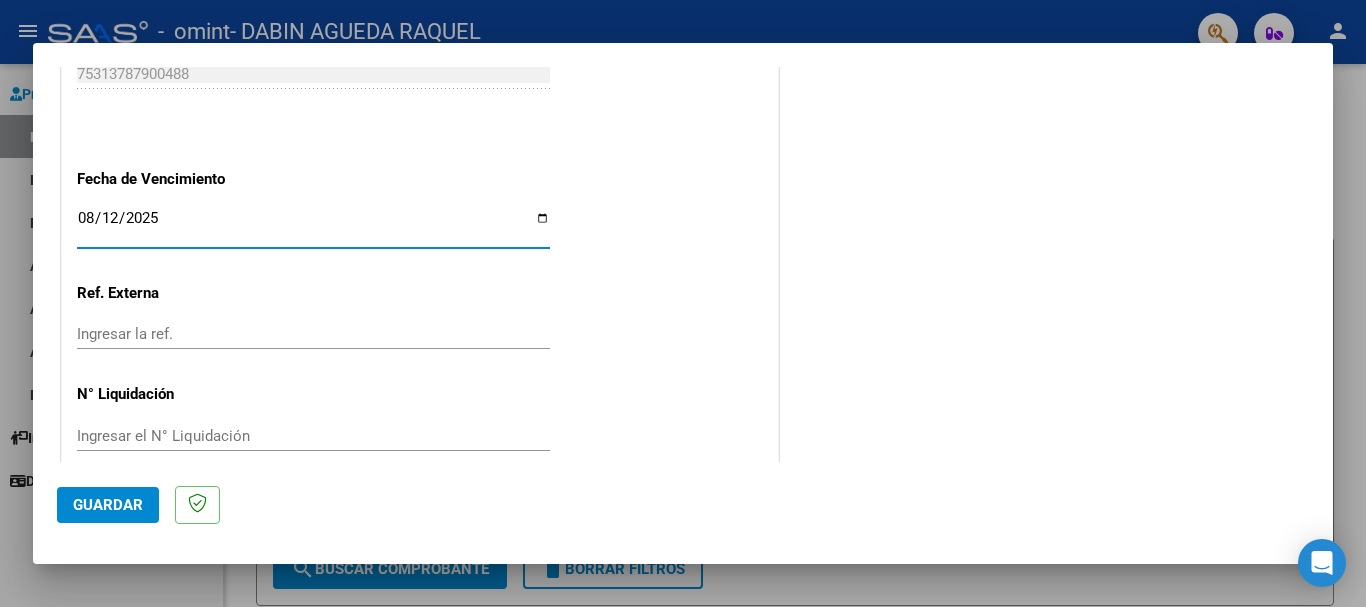 type on "2025-08-12" 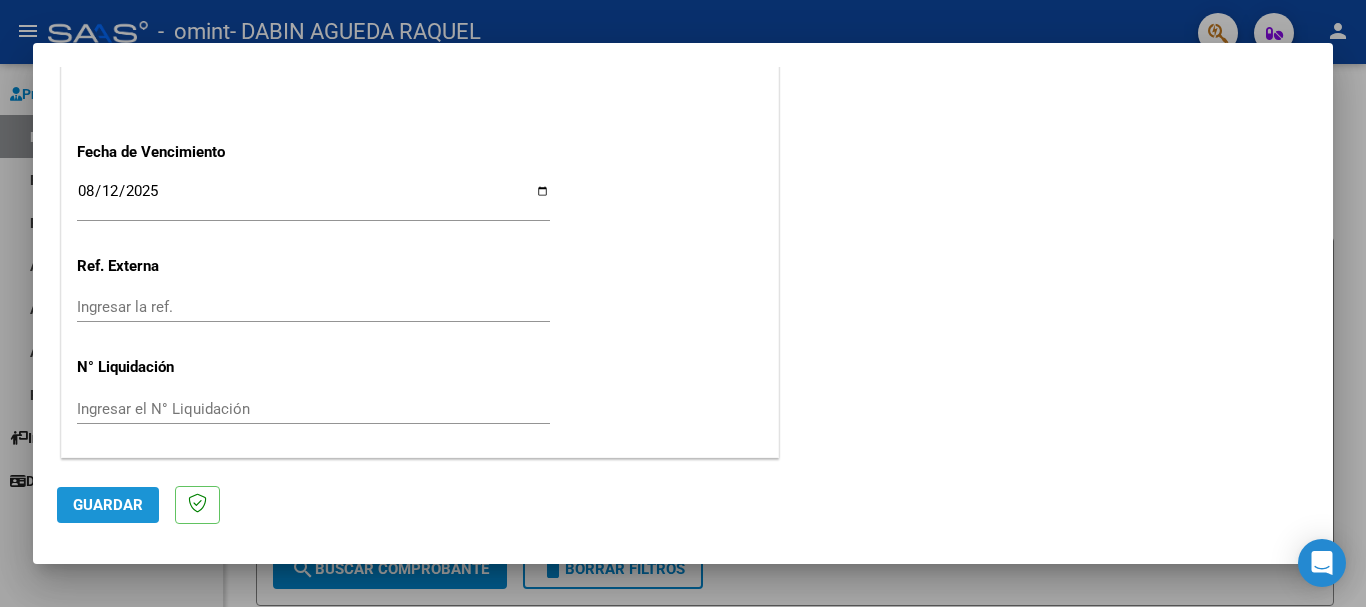 click on "Guardar" 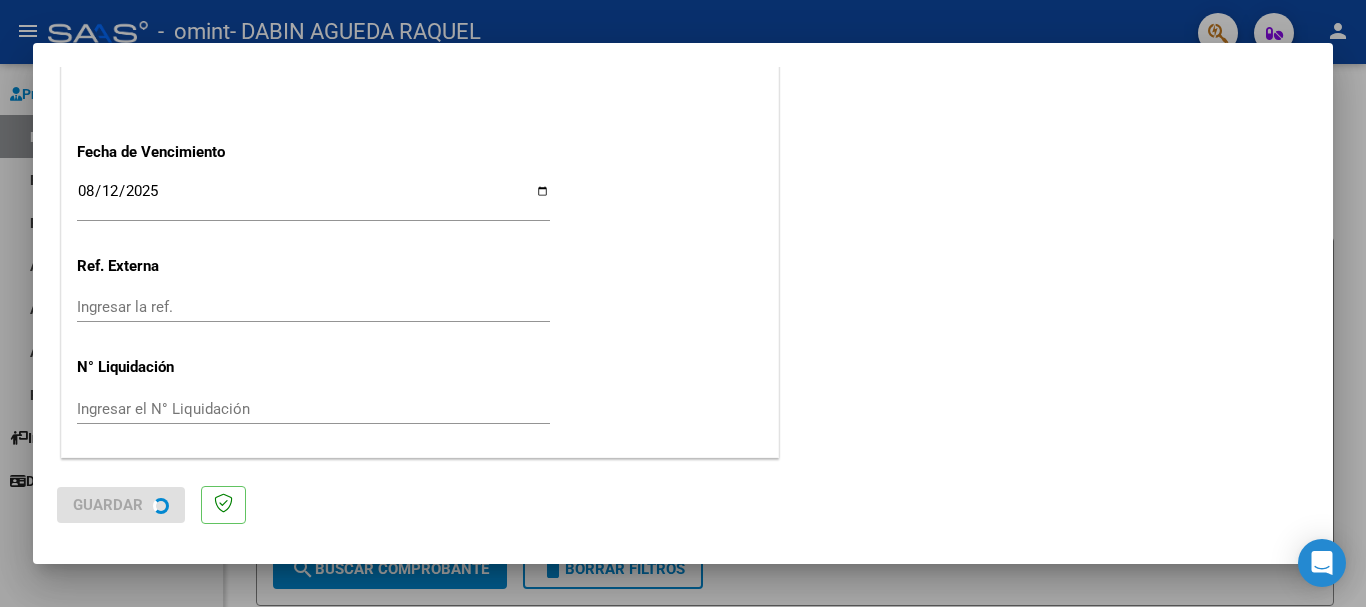 scroll, scrollTop: 0, scrollLeft: 0, axis: both 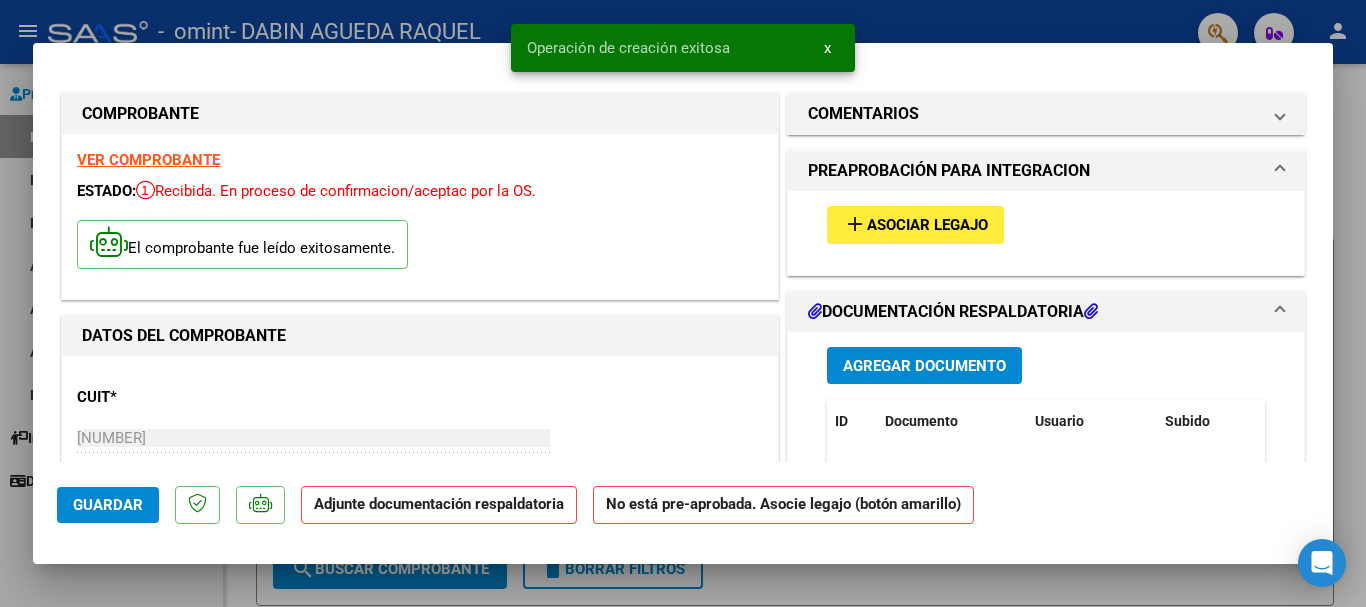 click on "Asociar Legajo" at bounding box center (927, 226) 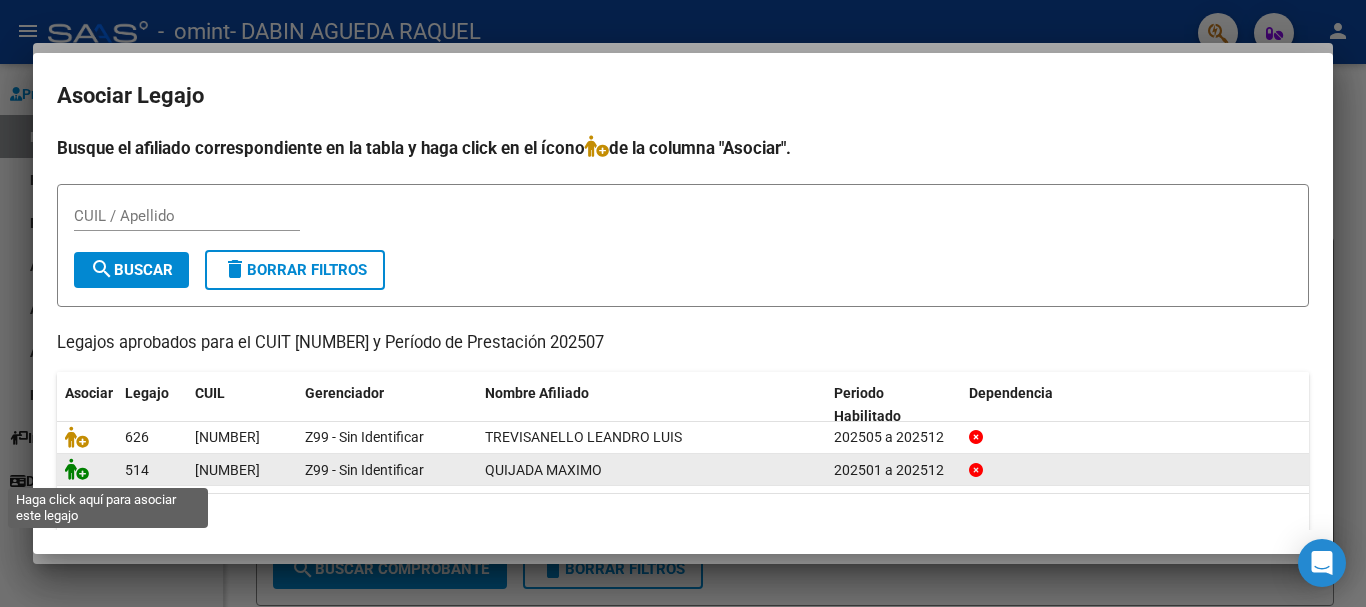 click 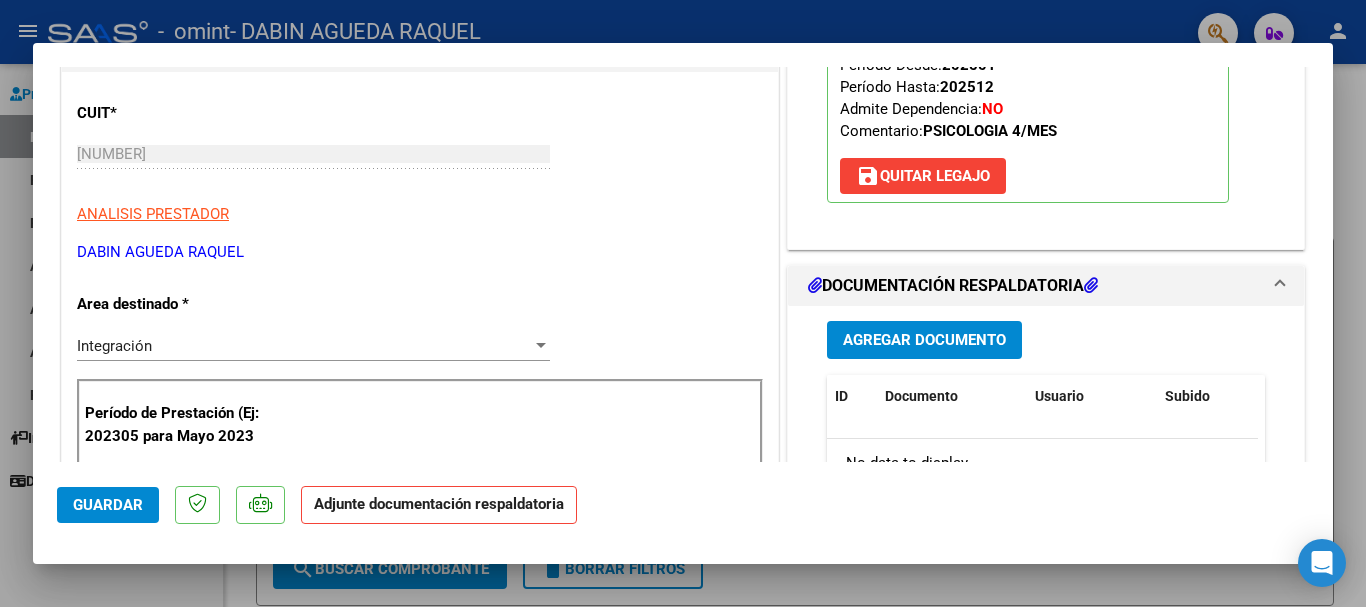 scroll, scrollTop: 400, scrollLeft: 0, axis: vertical 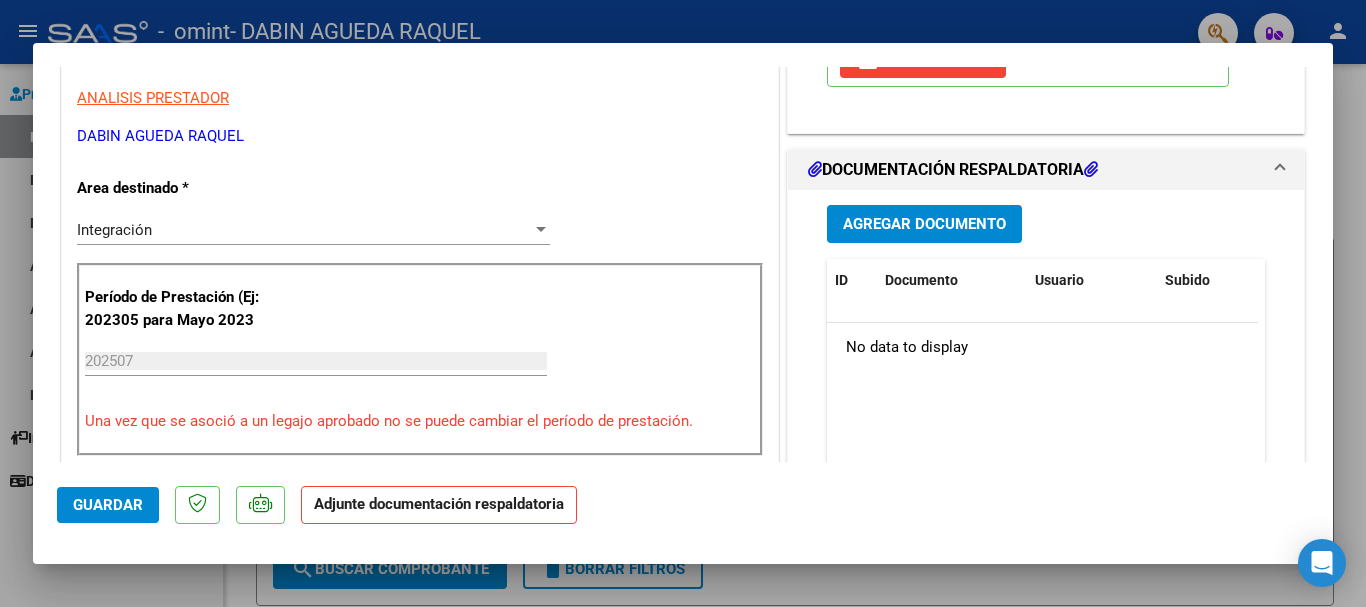 click on "Agregar Documento" at bounding box center (924, 225) 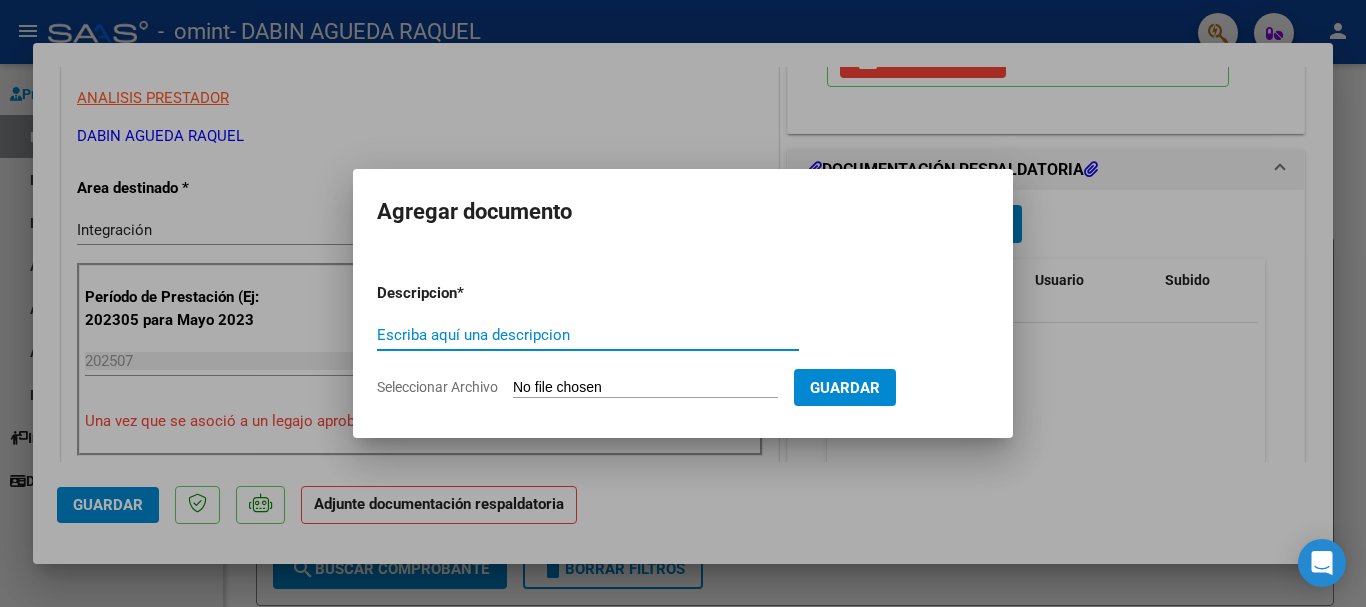 click on "Escriba aquí una descripcion" at bounding box center (588, 335) 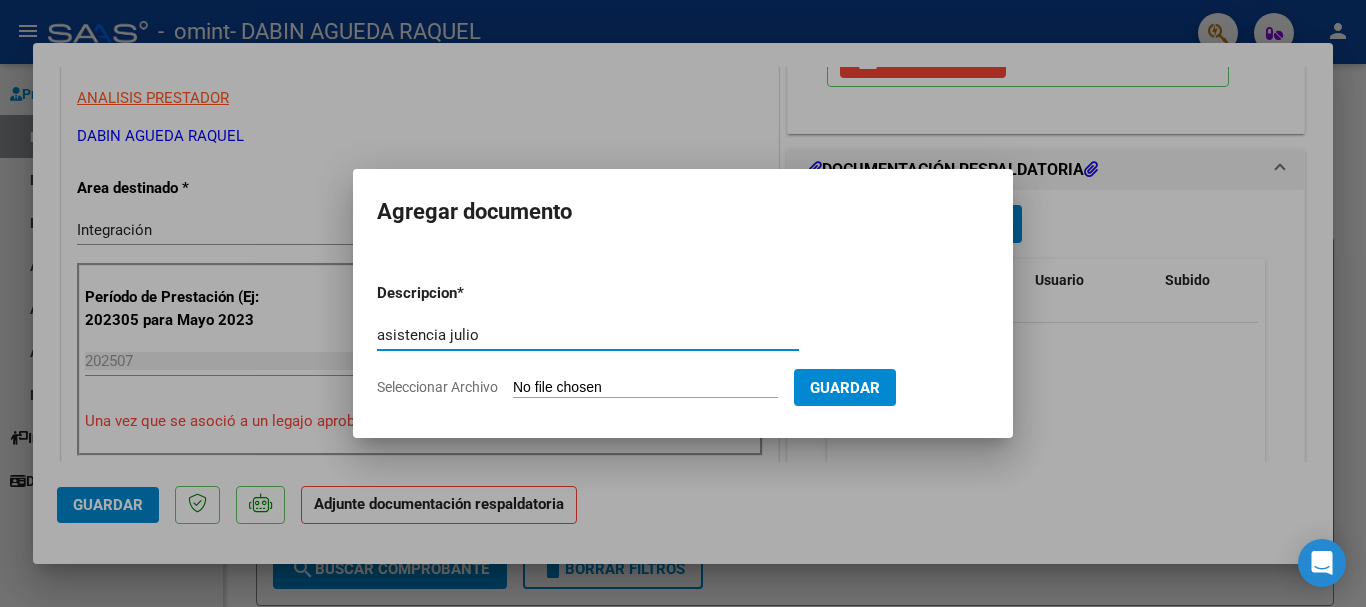 type on "asistencia julio" 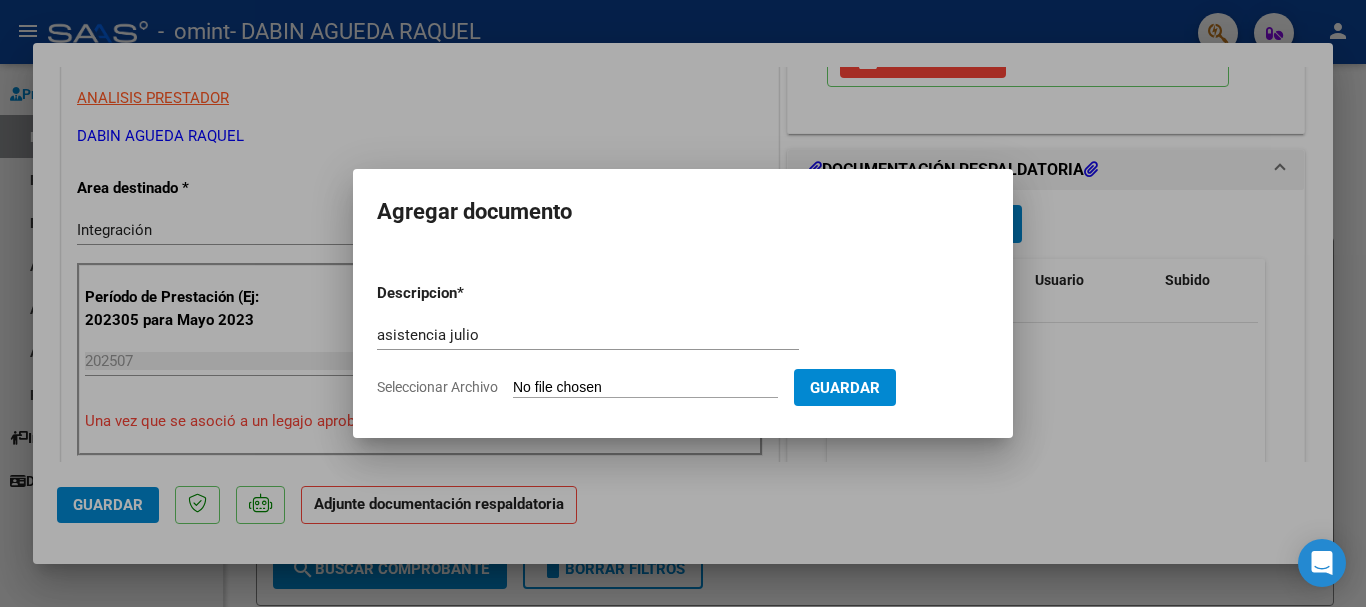 type on "C:\fakepath\asistencia maxi julio.pdf" 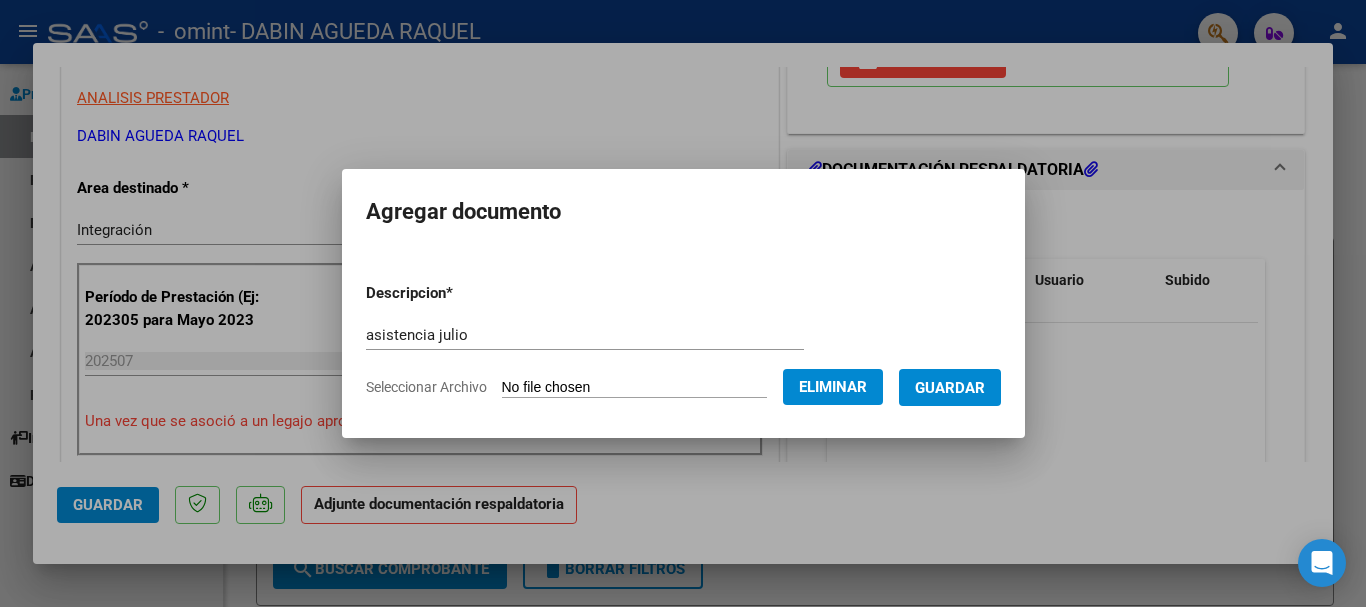 click on "Guardar" at bounding box center [950, 388] 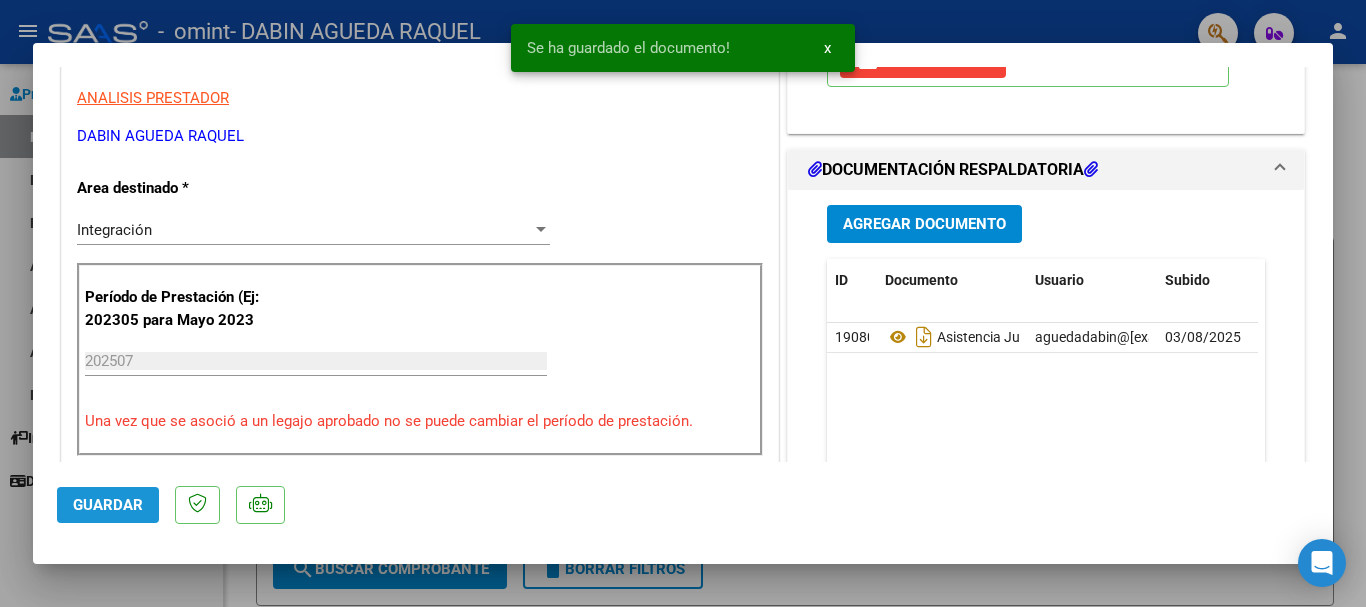 click on "Guardar" 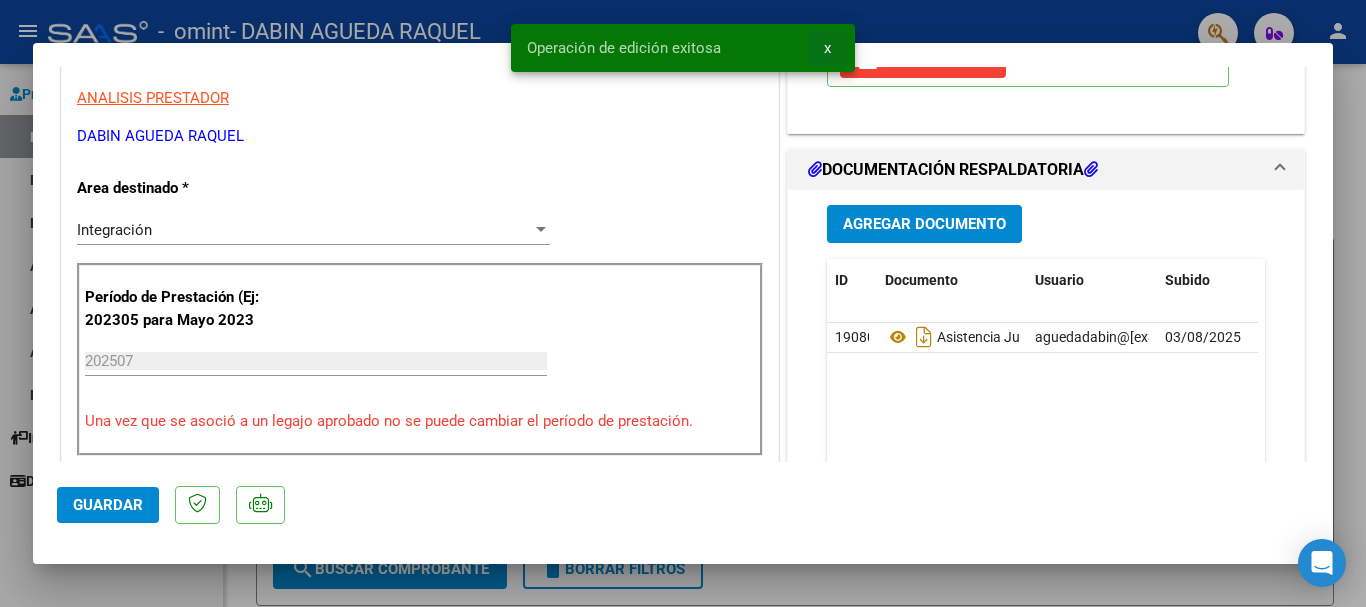 click on "x" at bounding box center (827, 48) 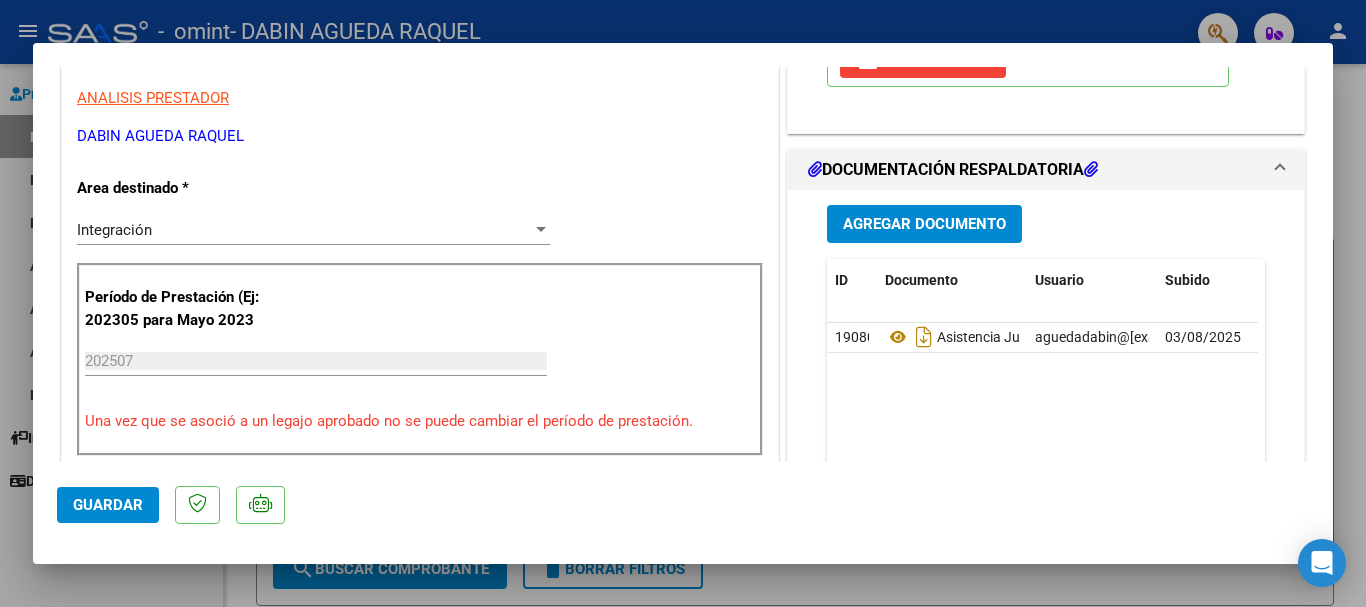 scroll, scrollTop: 0, scrollLeft: 0, axis: both 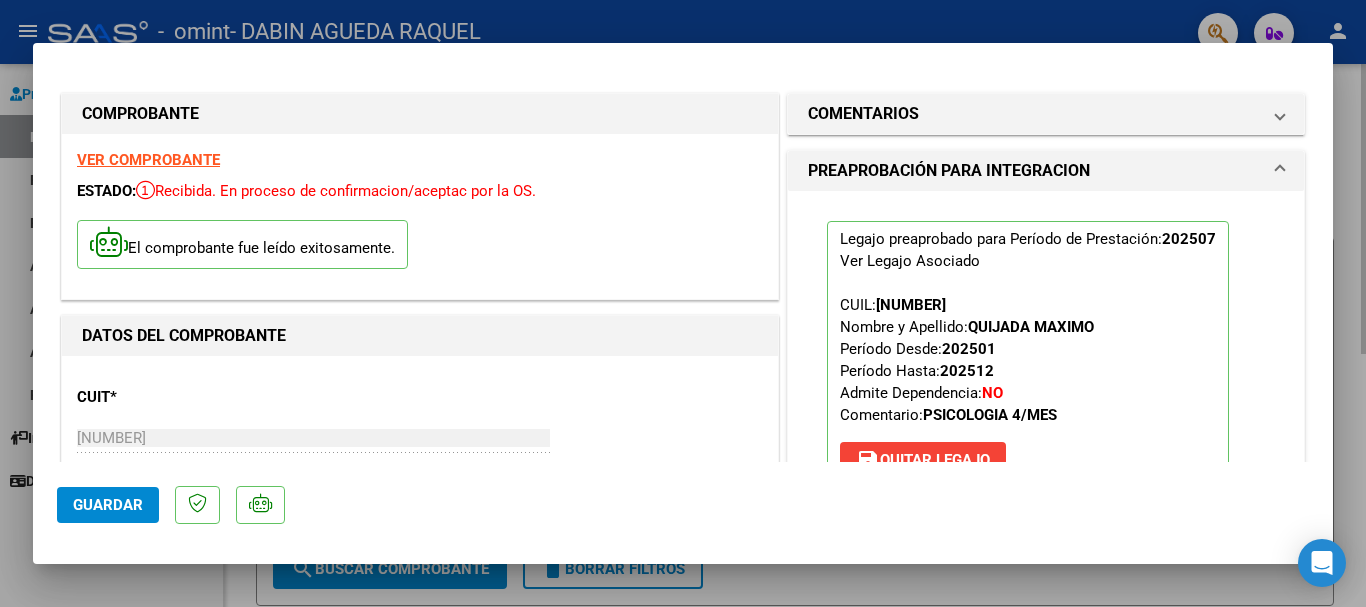 click at bounding box center [683, 303] 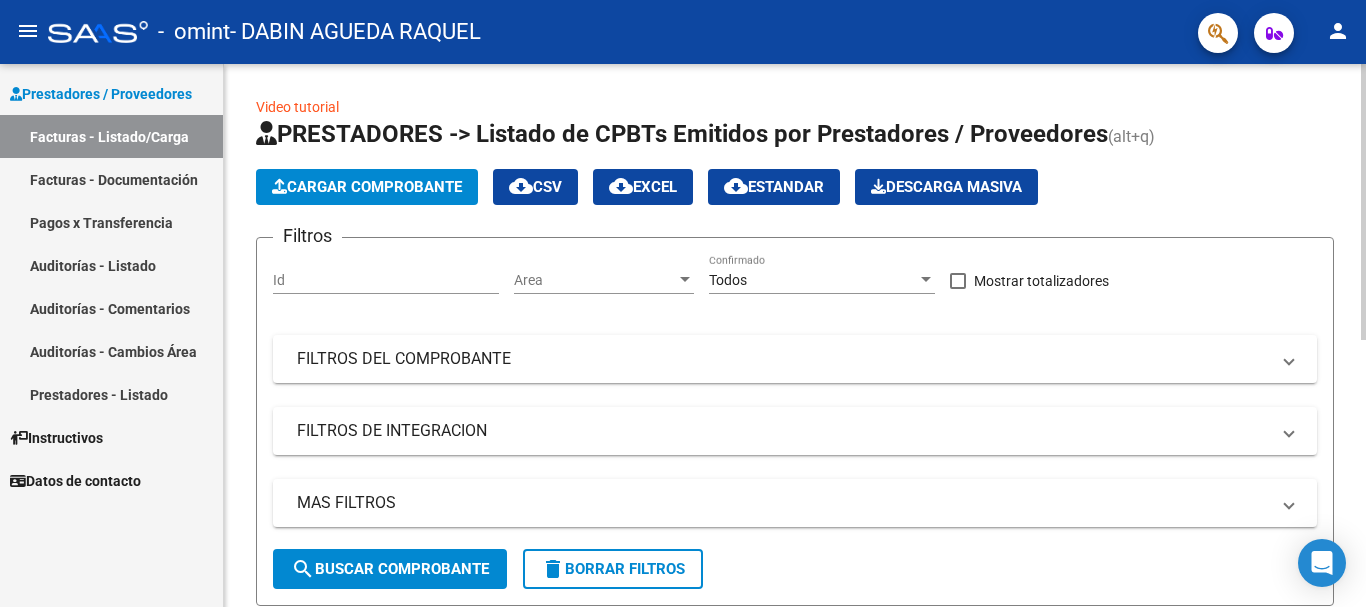 click on "Cargar Comprobante" 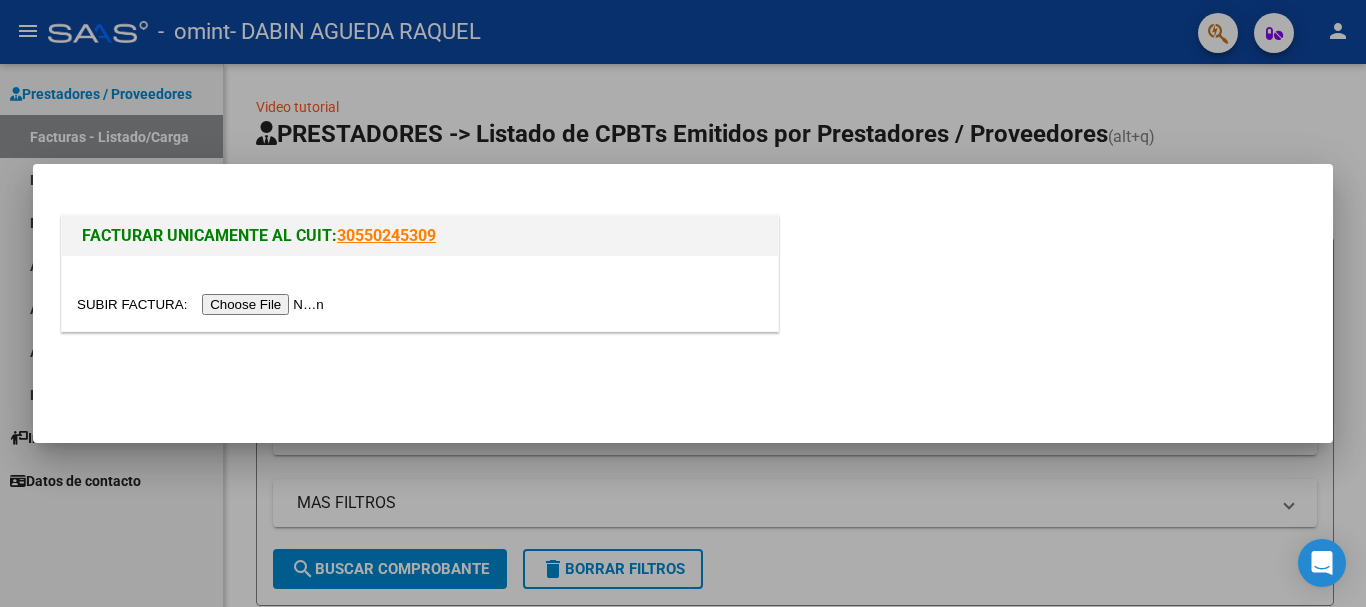 click at bounding box center (203, 304) 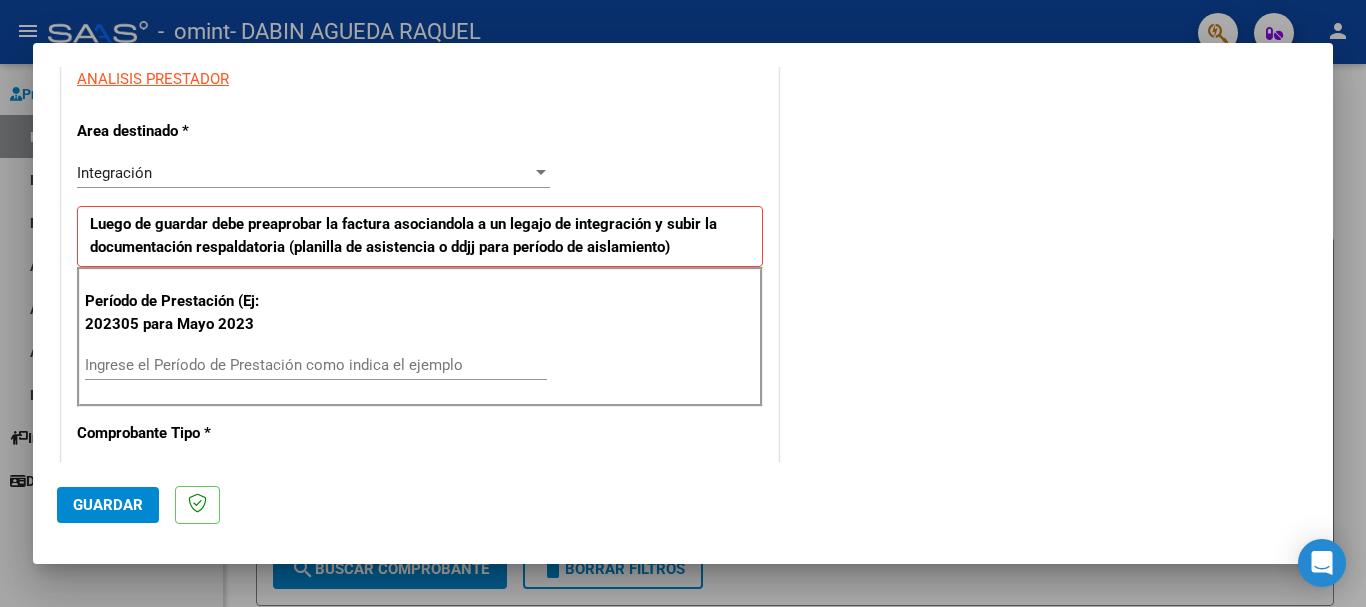scroll, scrollTop: 400, scrollLeft: 0, axis: vertical 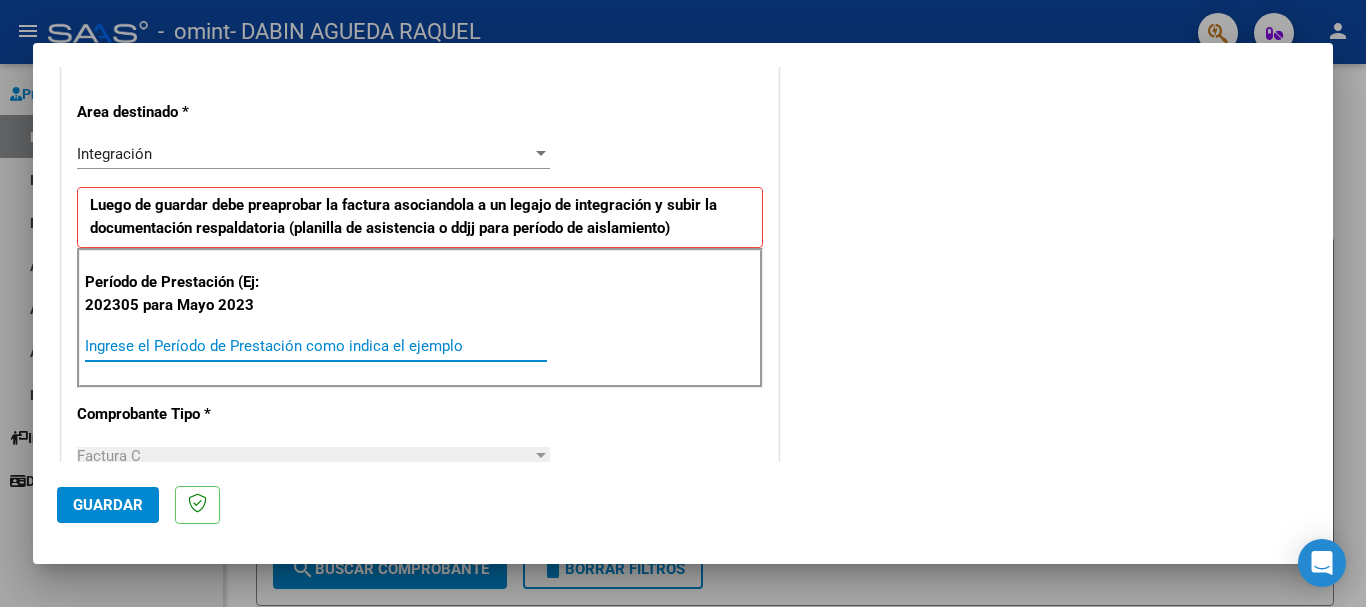 click on "Ingrese el Período de Prestación como indica el ejemplo" at bounding box center [316, 346] 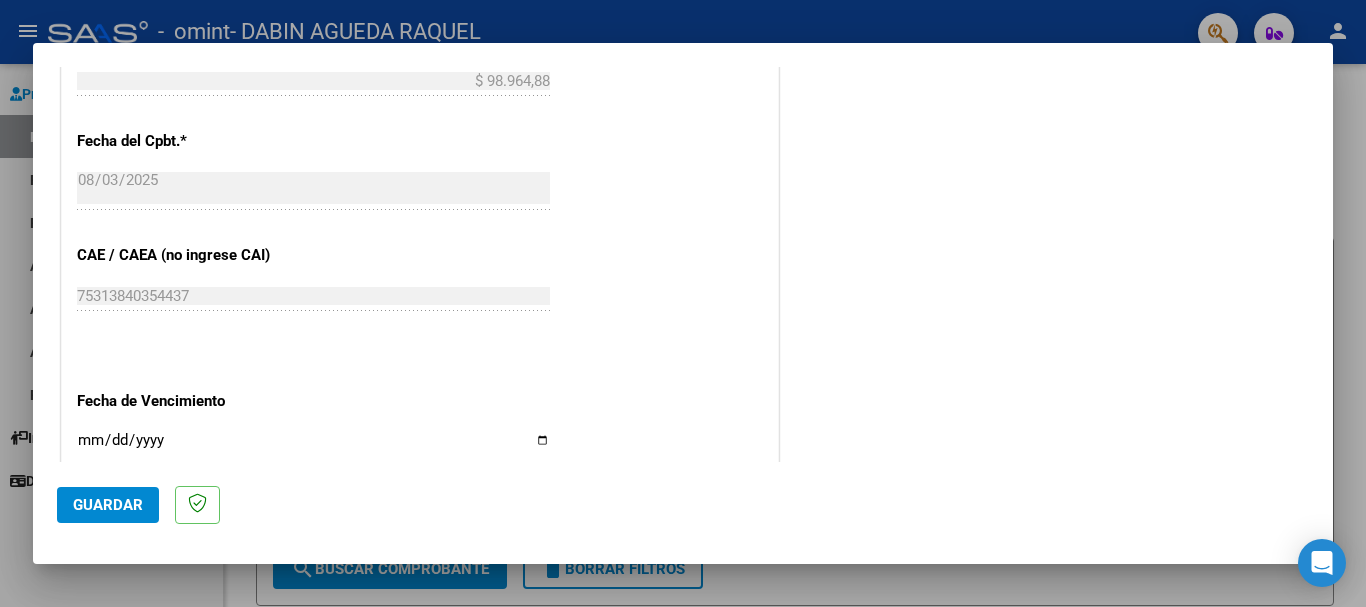 scroll, scrollTop: 1100, scrollLeft: 0, axis: vertical 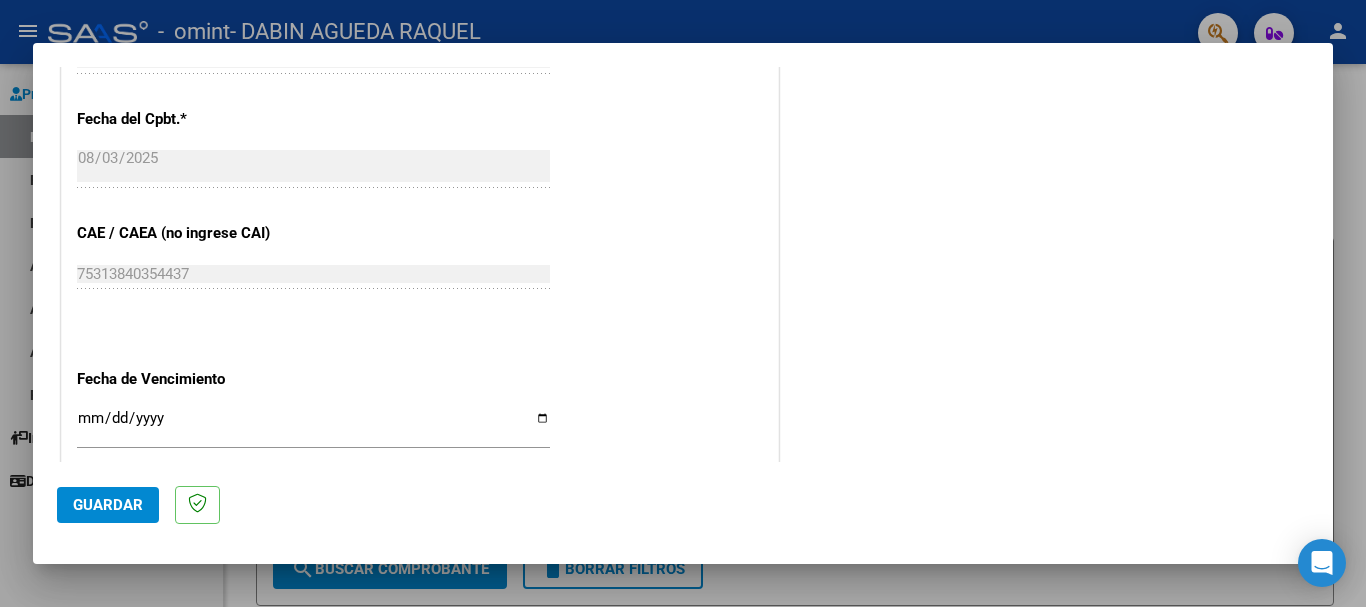 type on "202506" 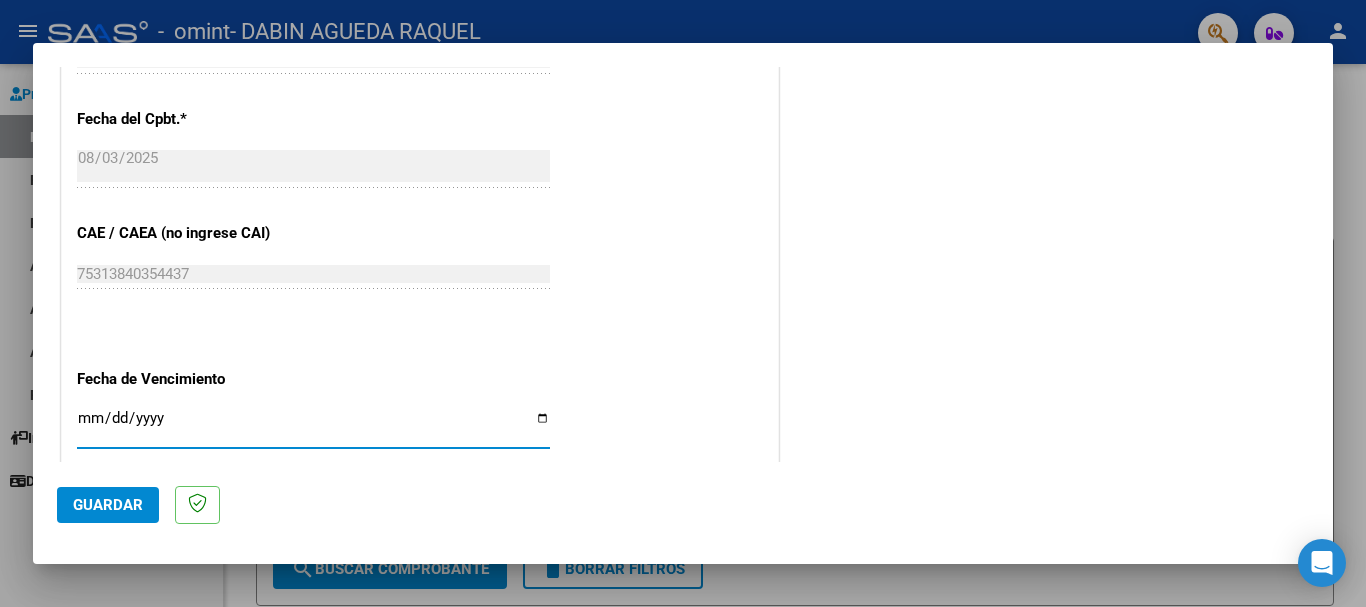 type on "2025-08-13" 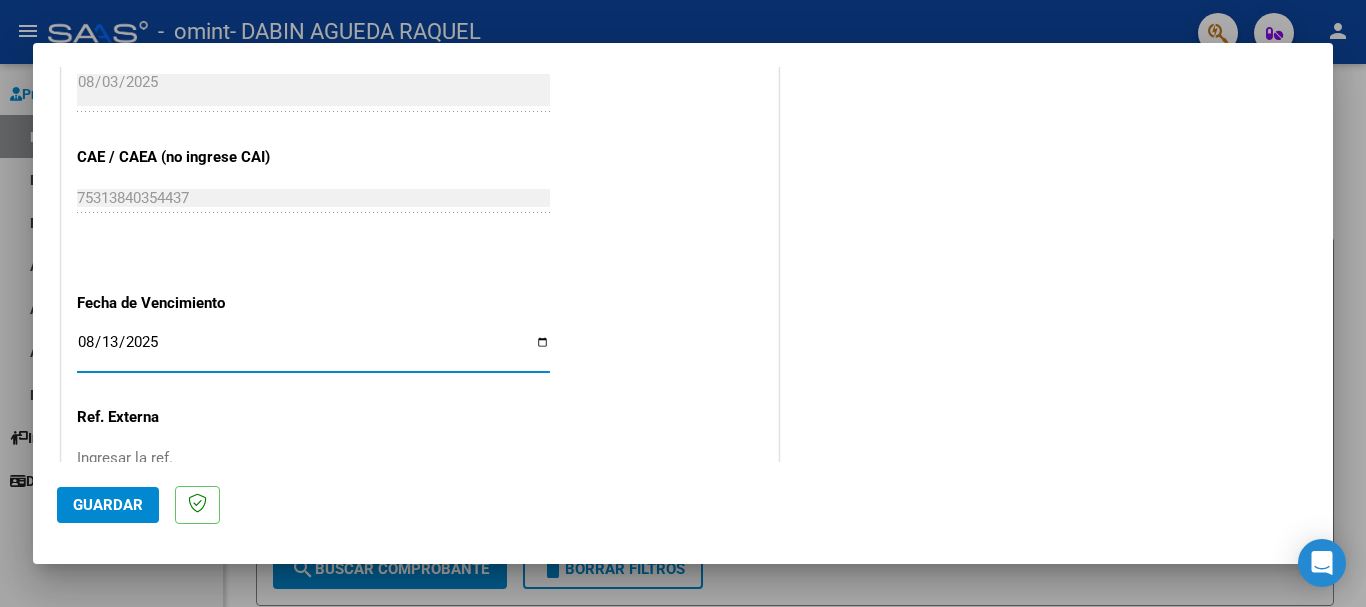 scroll, scrollTop: 1300, scrollLeft: 0, axis: vertical 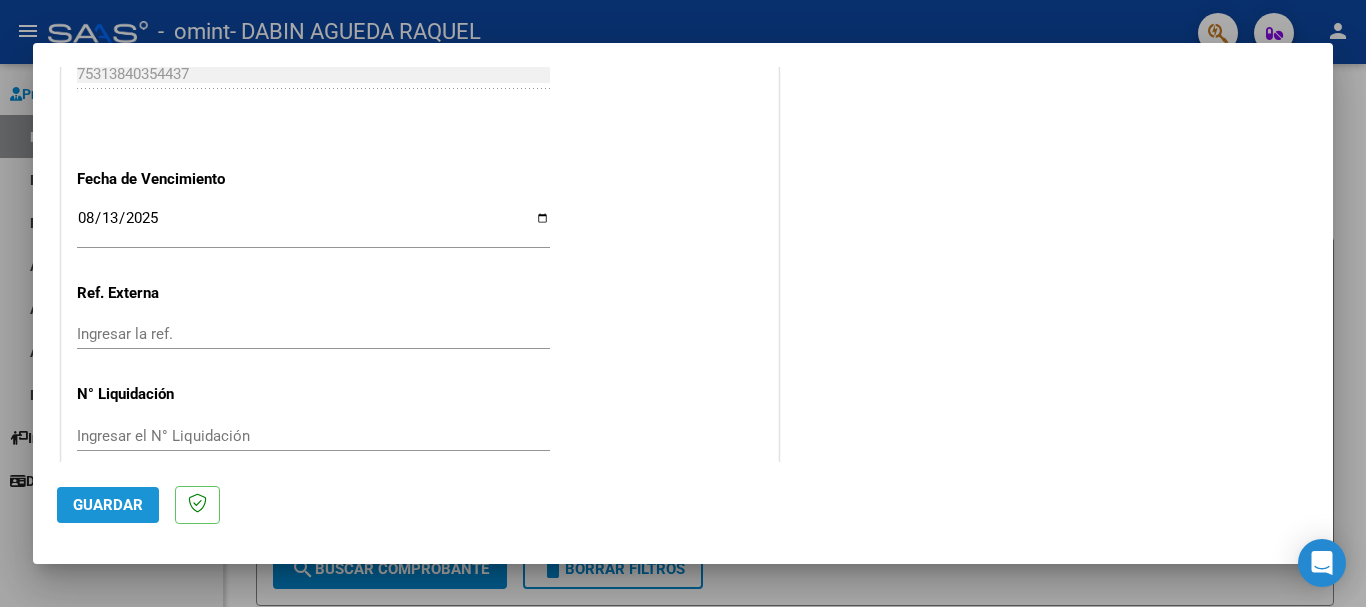 click on "Guardar" 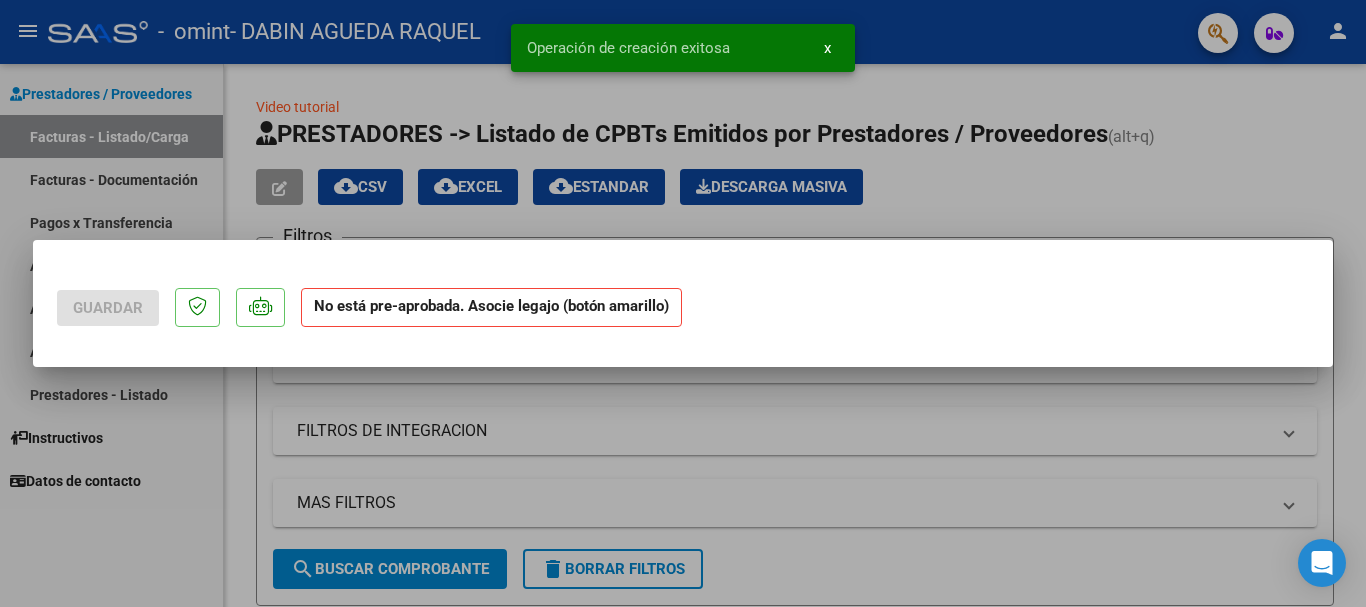 scroll, scrollTop: 0, scrollLeft: 0, axis: both 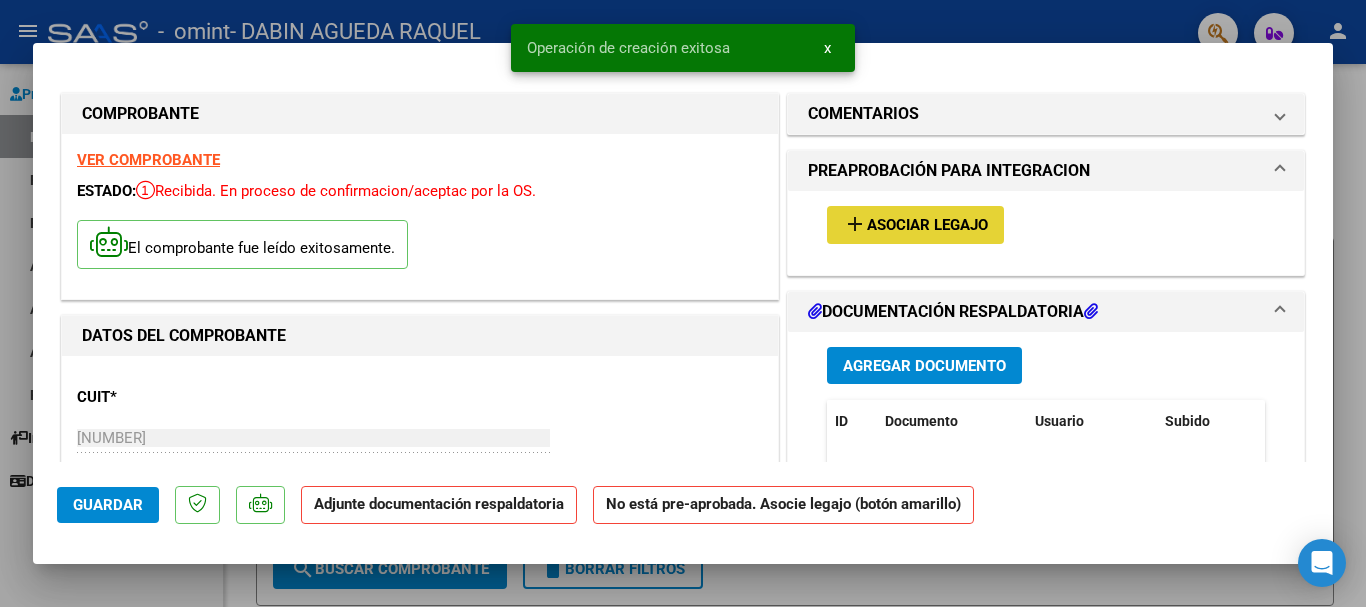click on "Asociar Legajo" at bounding box center (927, 226) 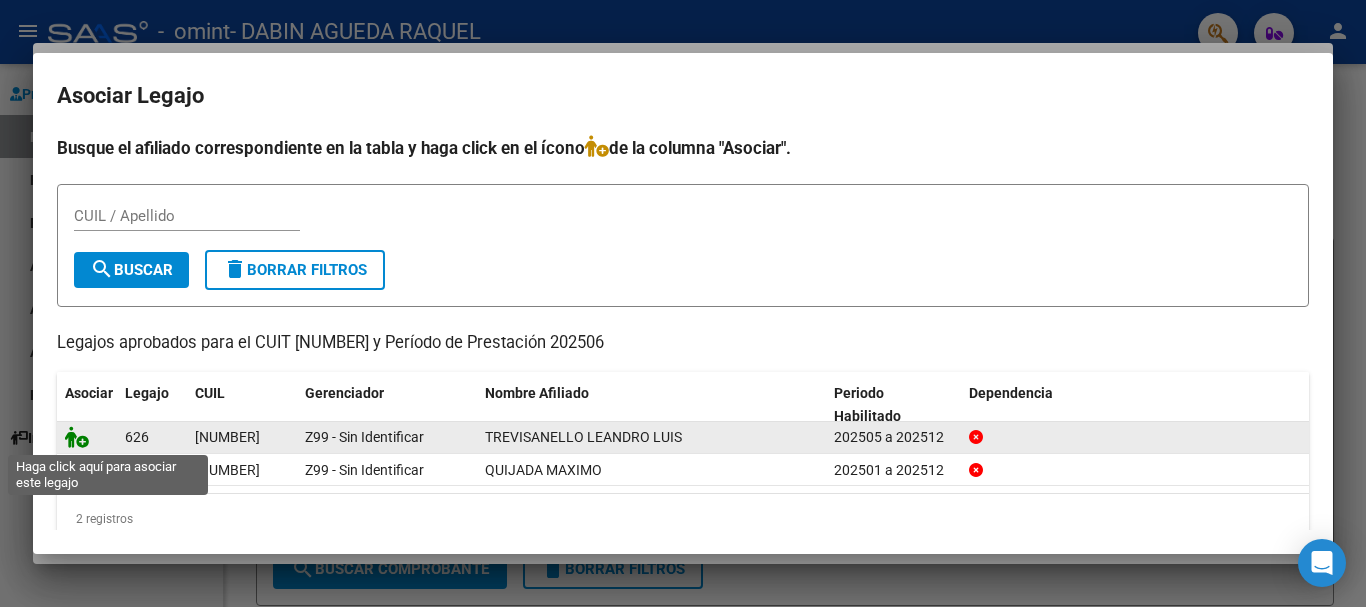 click 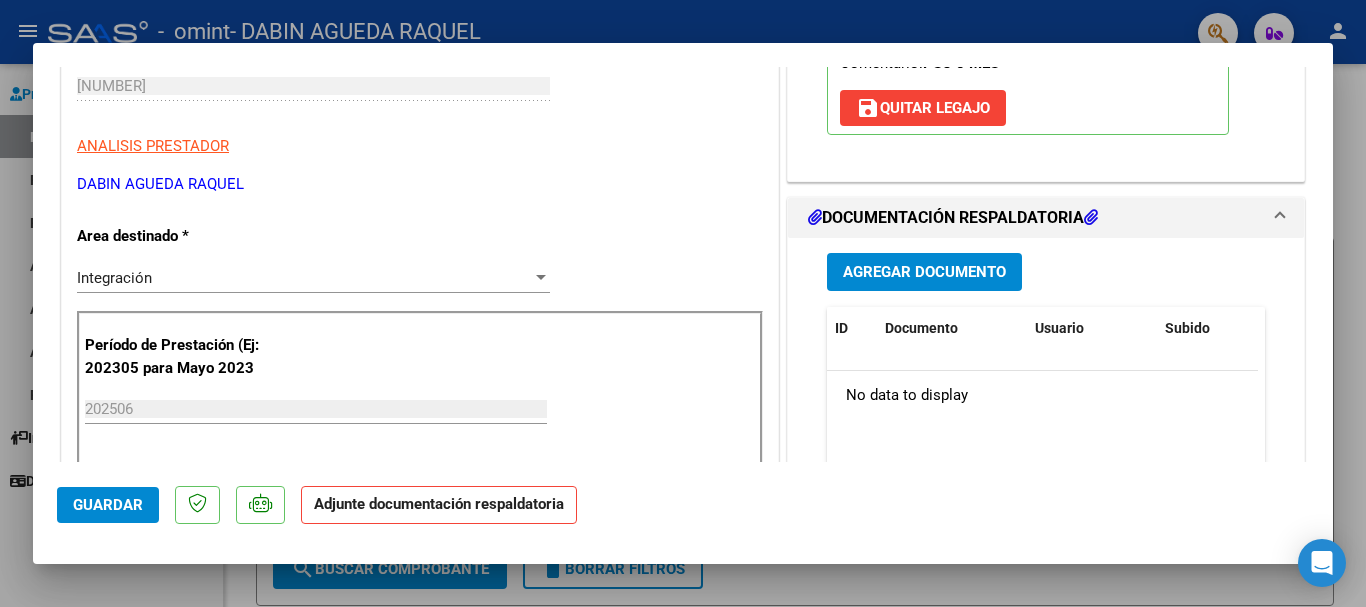 scroll, scrollTop: 400, scrollLeft: 0, axis: vertical 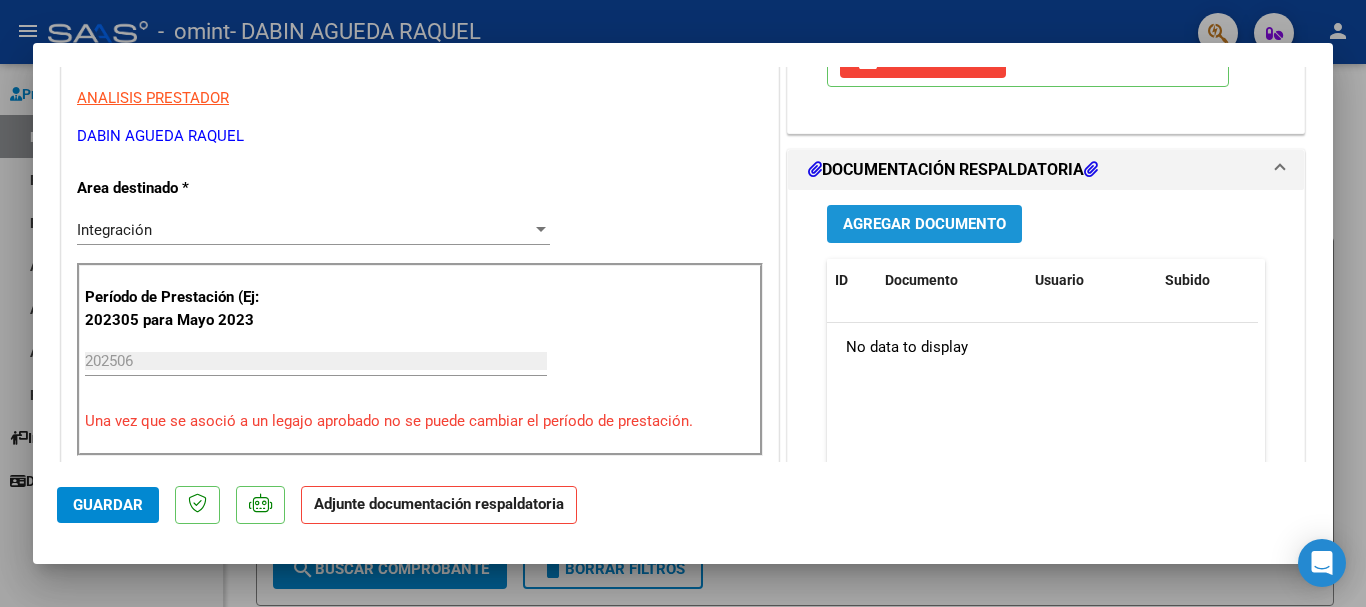 click on "Agregar Documento" at bounding box center [924, 225] 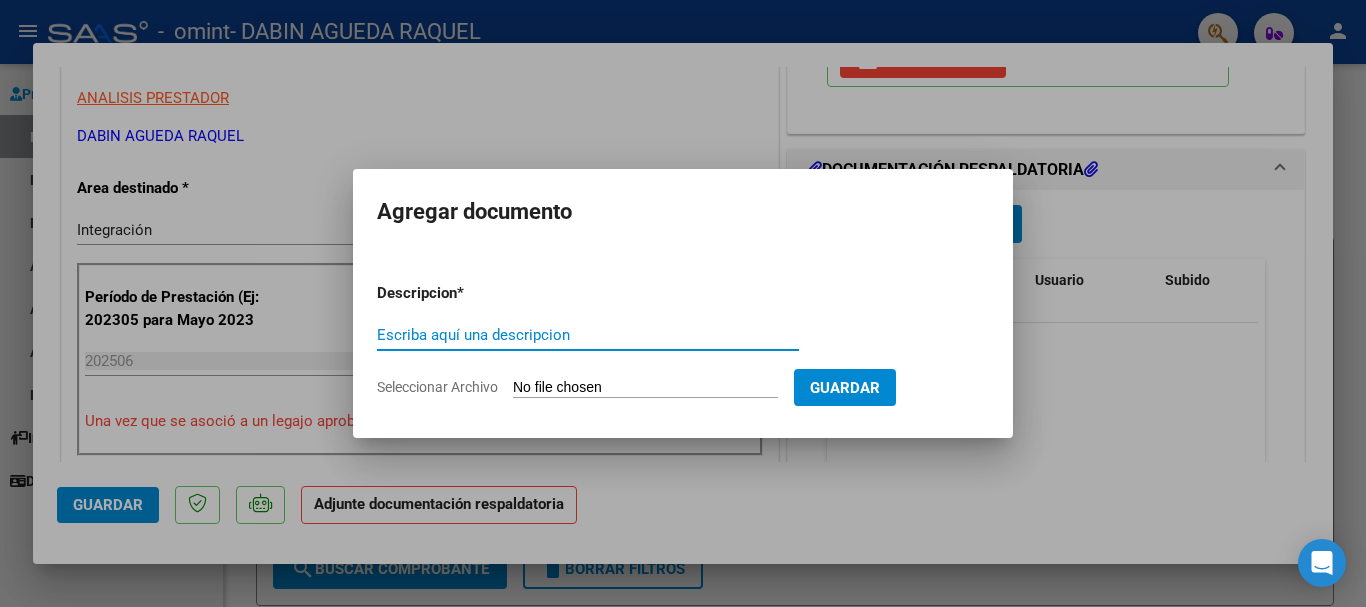 click on "Escriba aquí una descripcion" at bounding box center [588, 335] 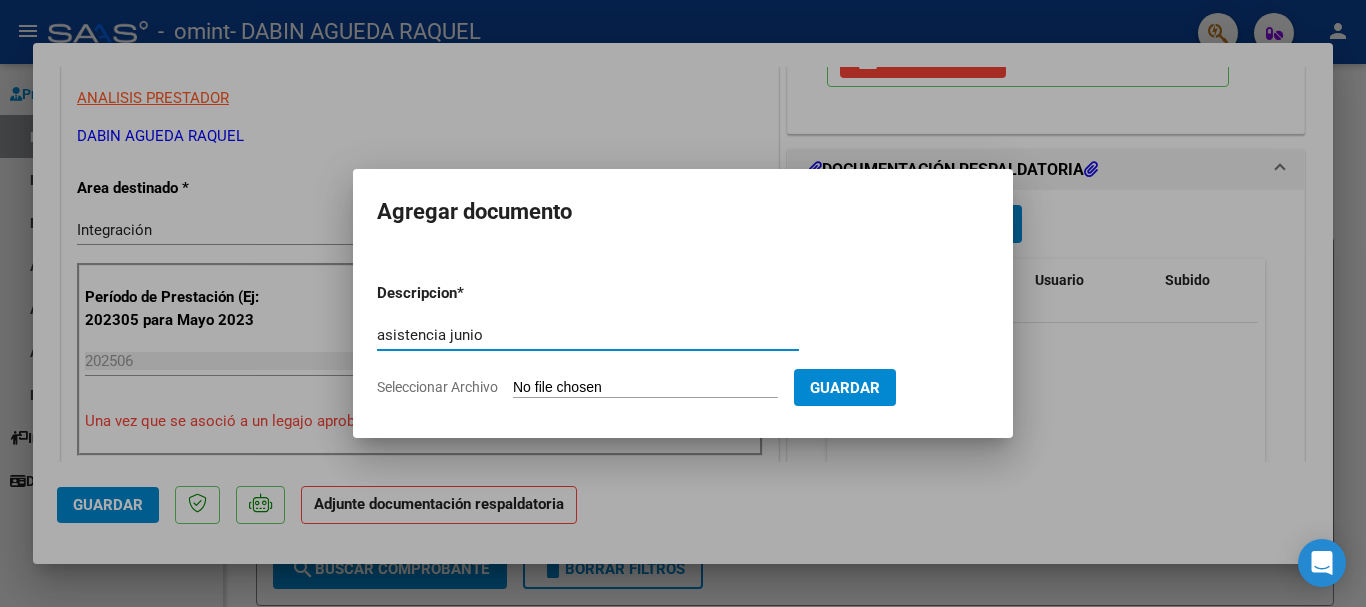 type on "asistencia junio" 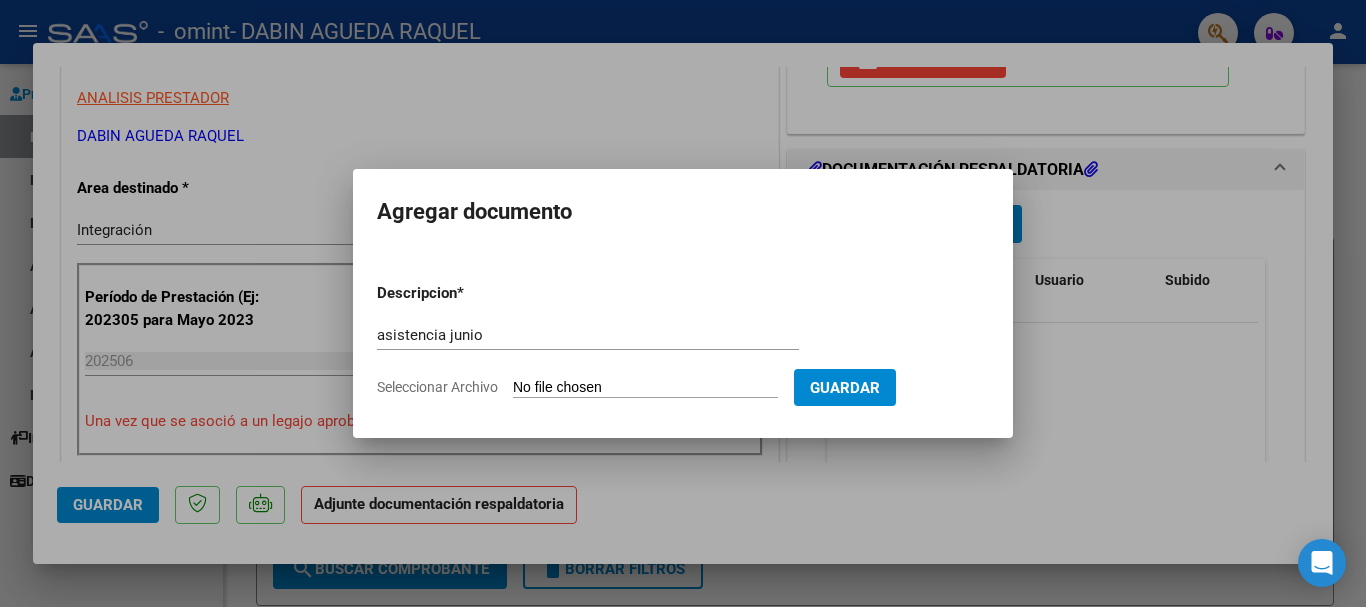 type on "C:\fakepath\asistencia leandro junio.pdf" 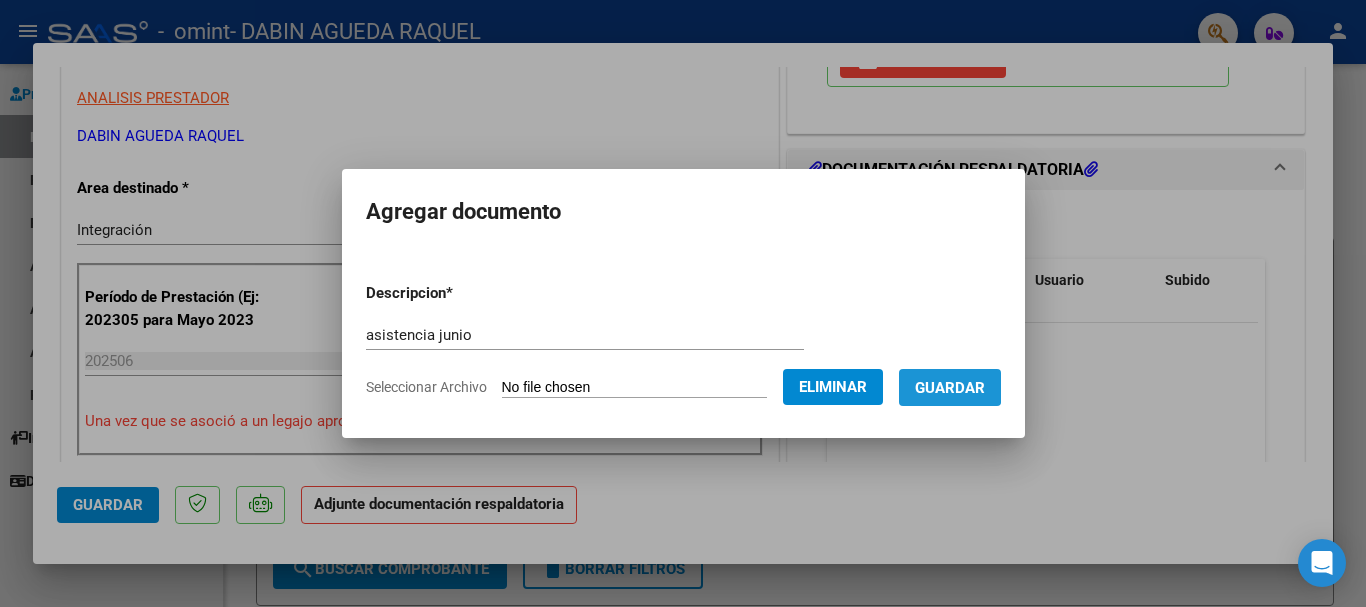 click on "Guardar" at bounding box center [950, 388] 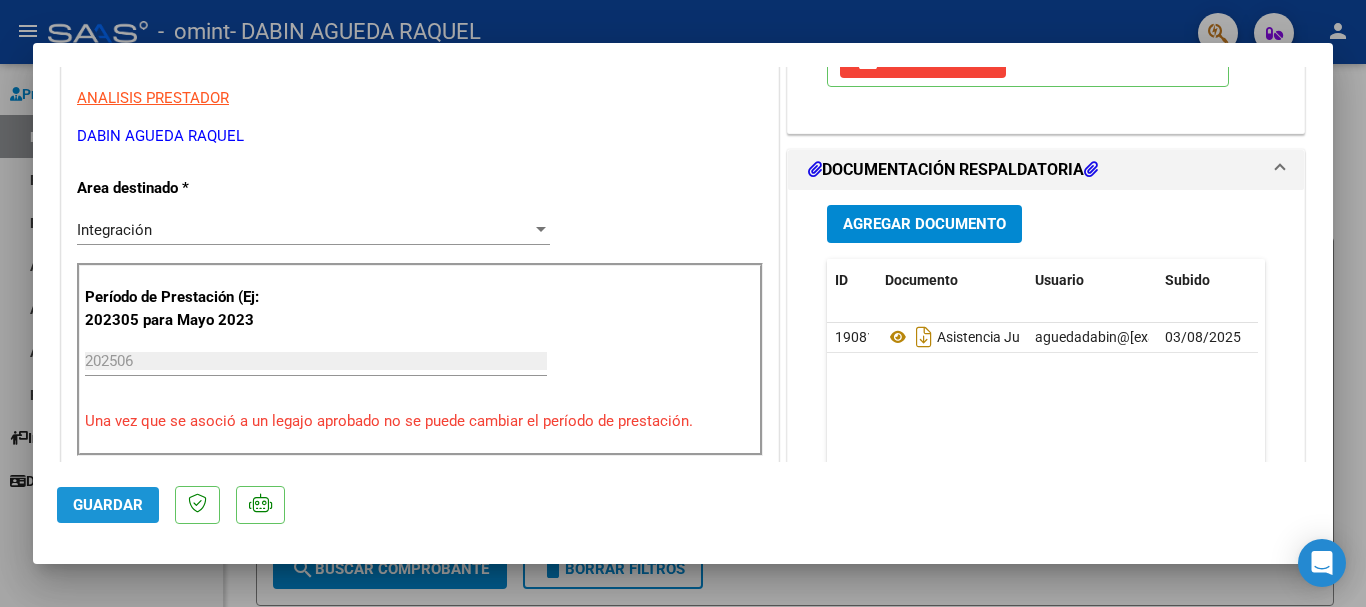 click on "Guardar" 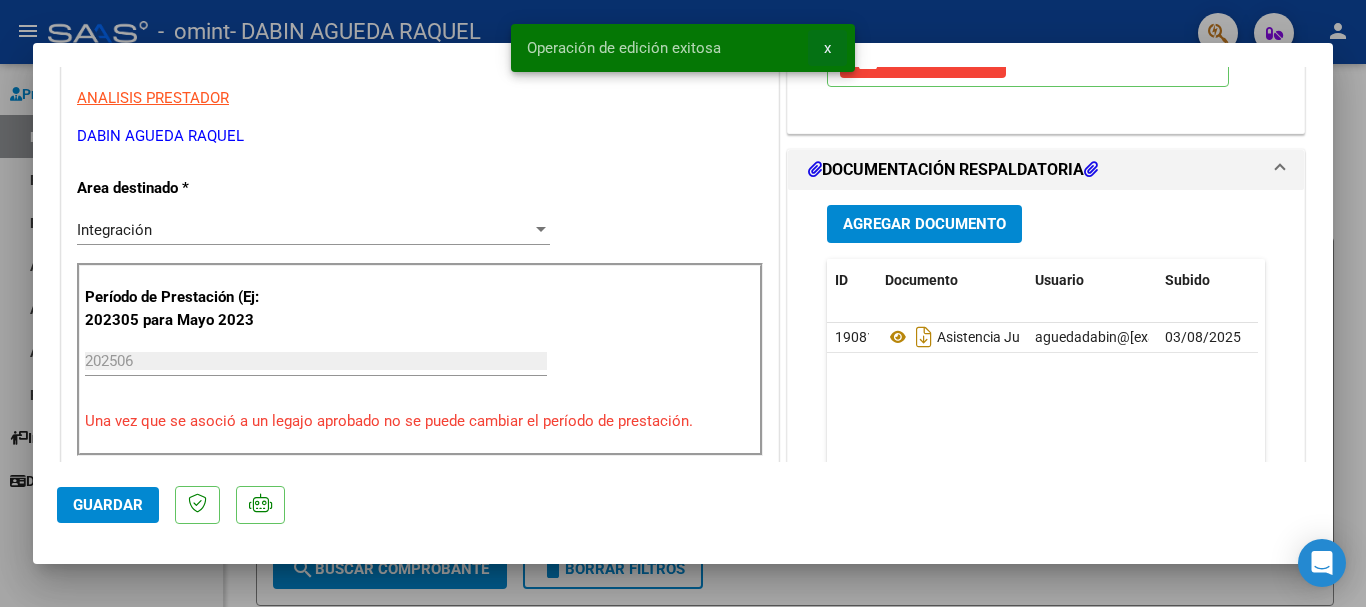 click on "x" at bounding box center [827, 48] 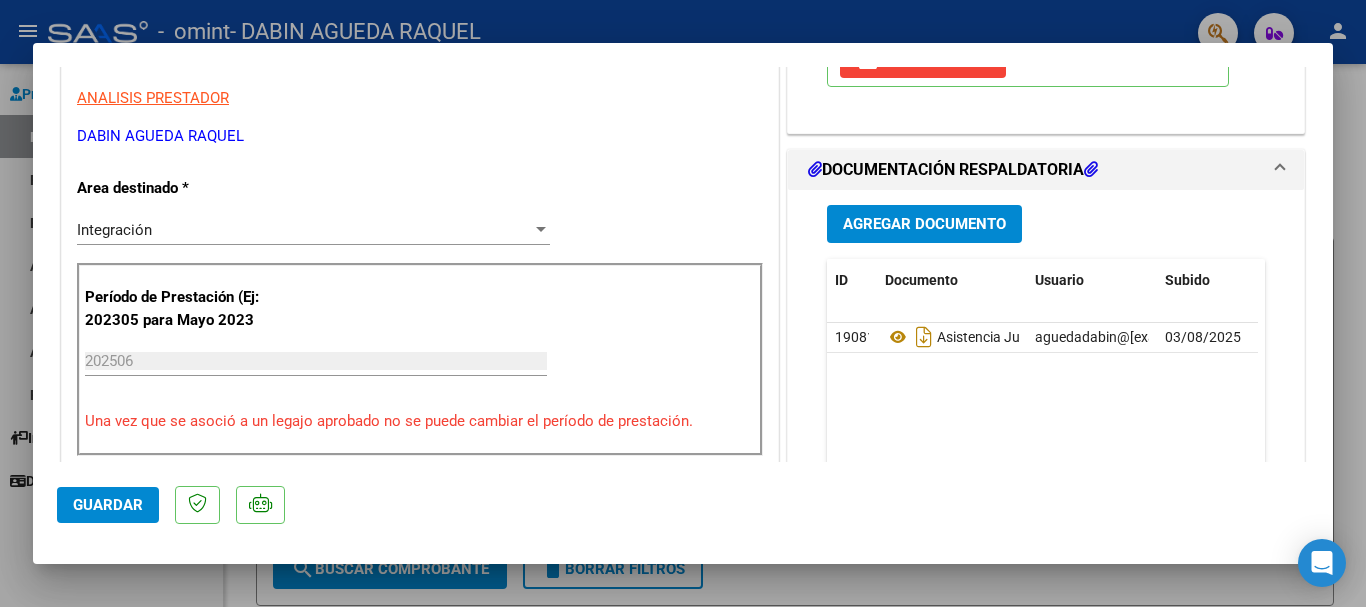 click at bounding box center [683, 303] 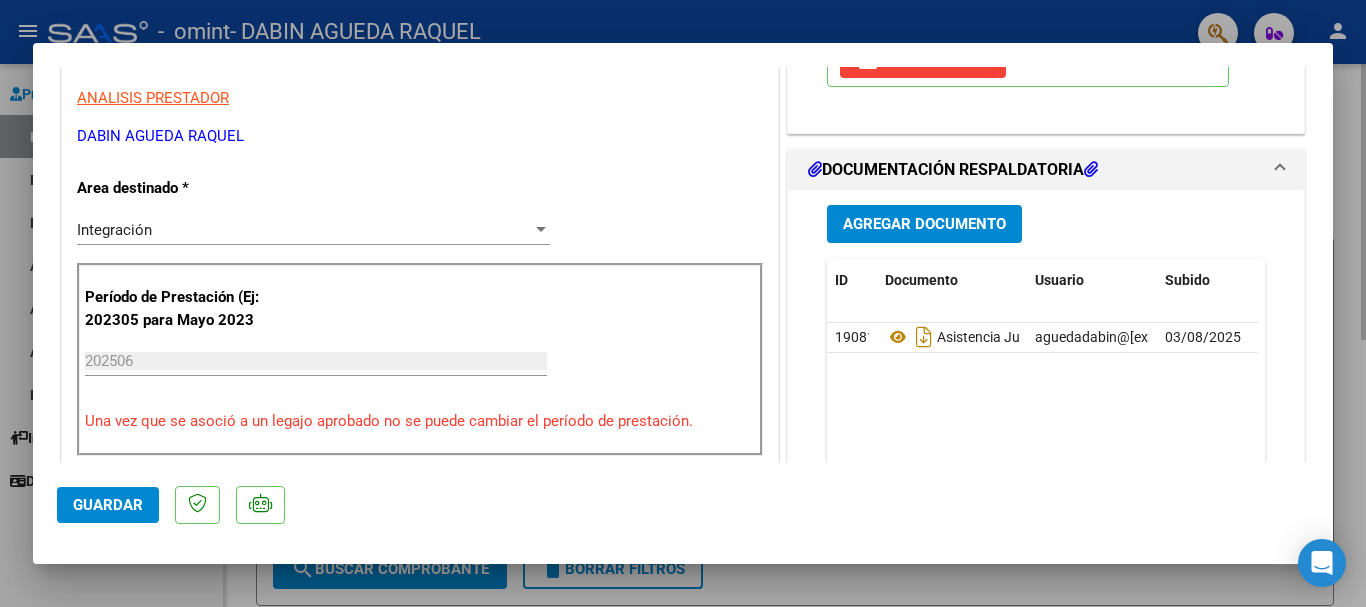 type 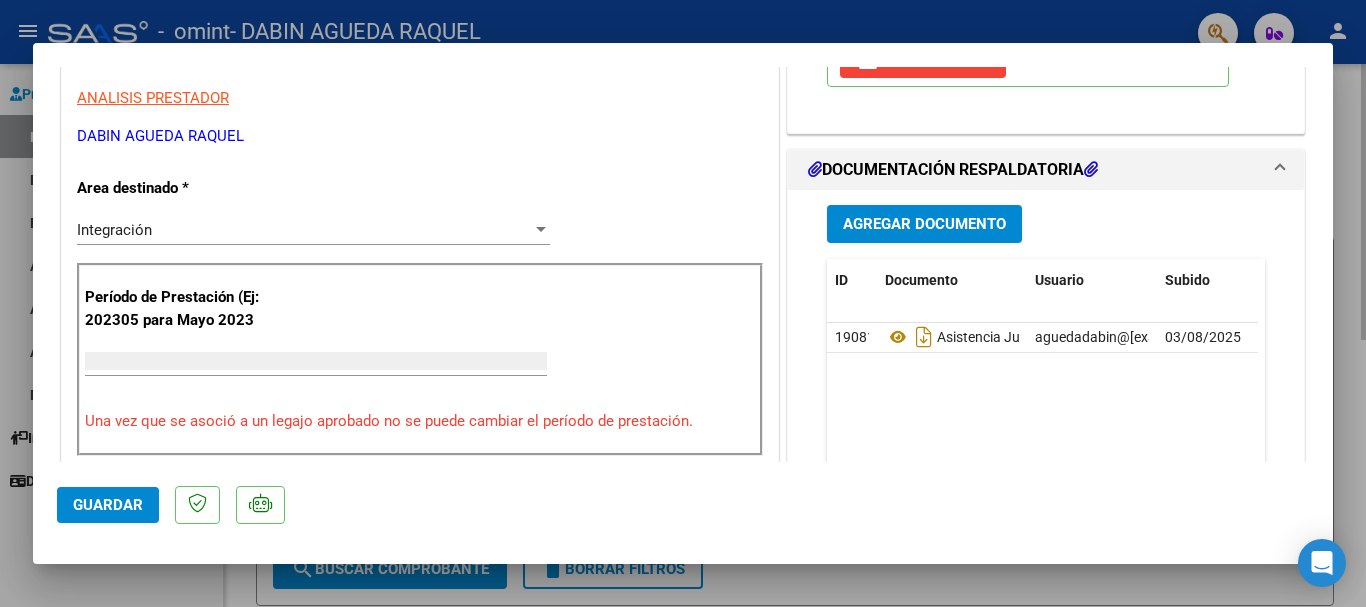 scroll, scrollTop: 339, scrollLeft: 0, axis: vertical 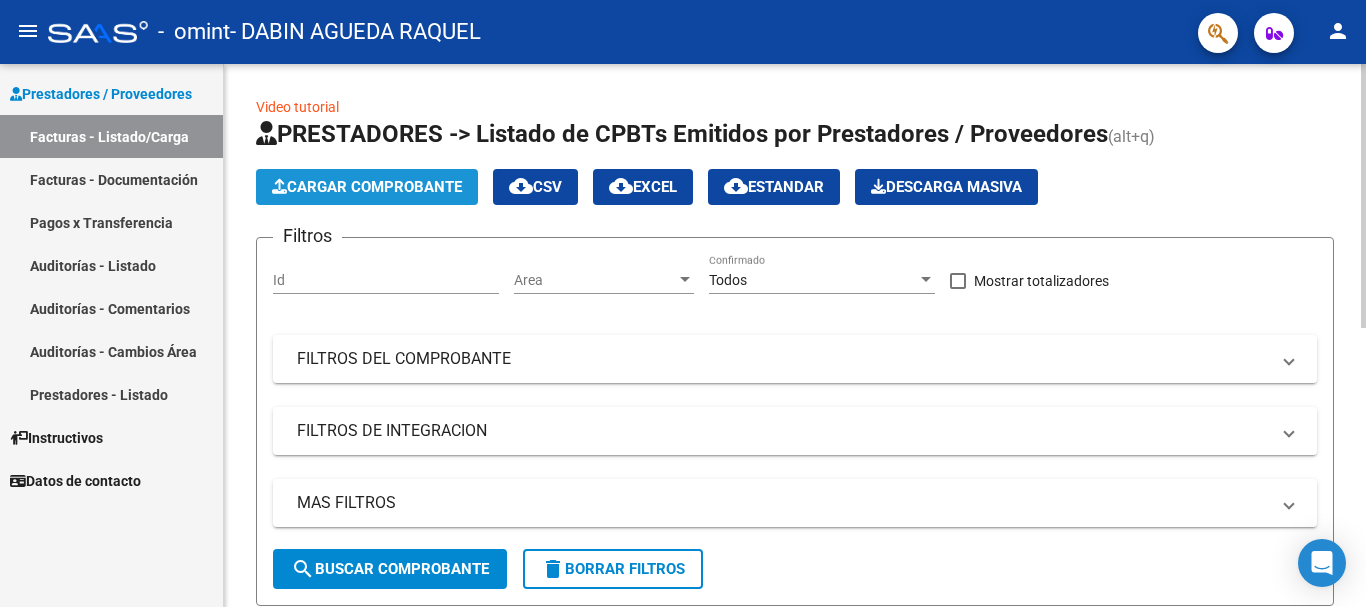 click on "Cargar Comprobante" 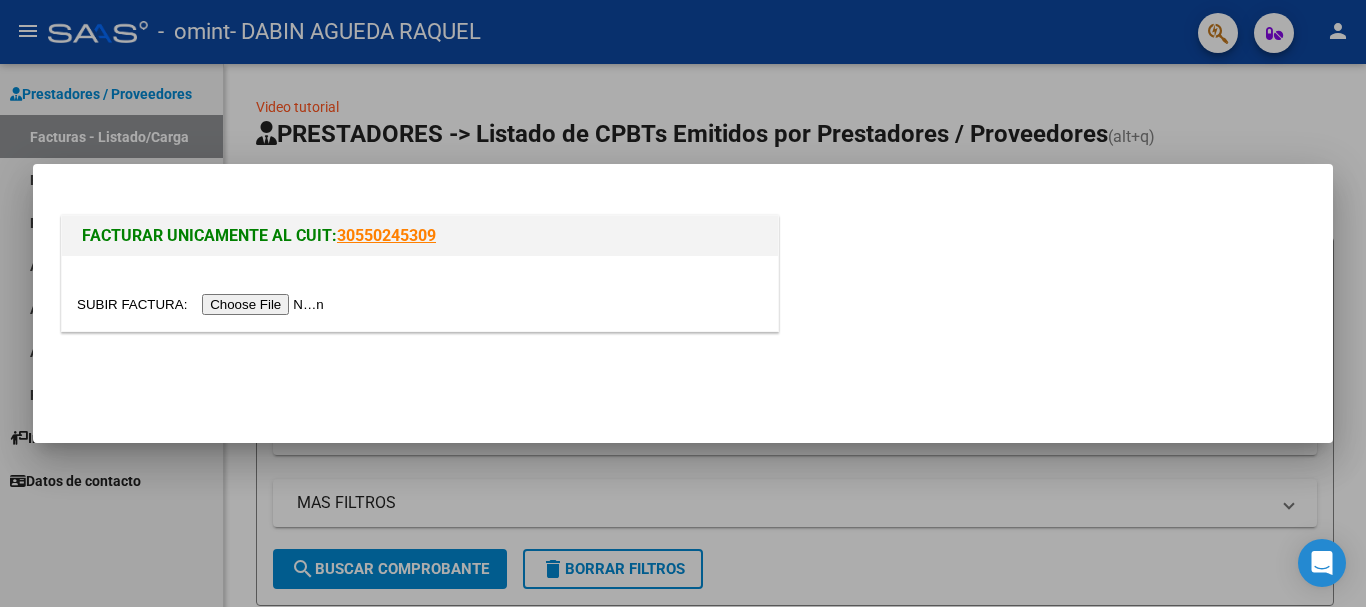 click at bounding box center (203, 304) 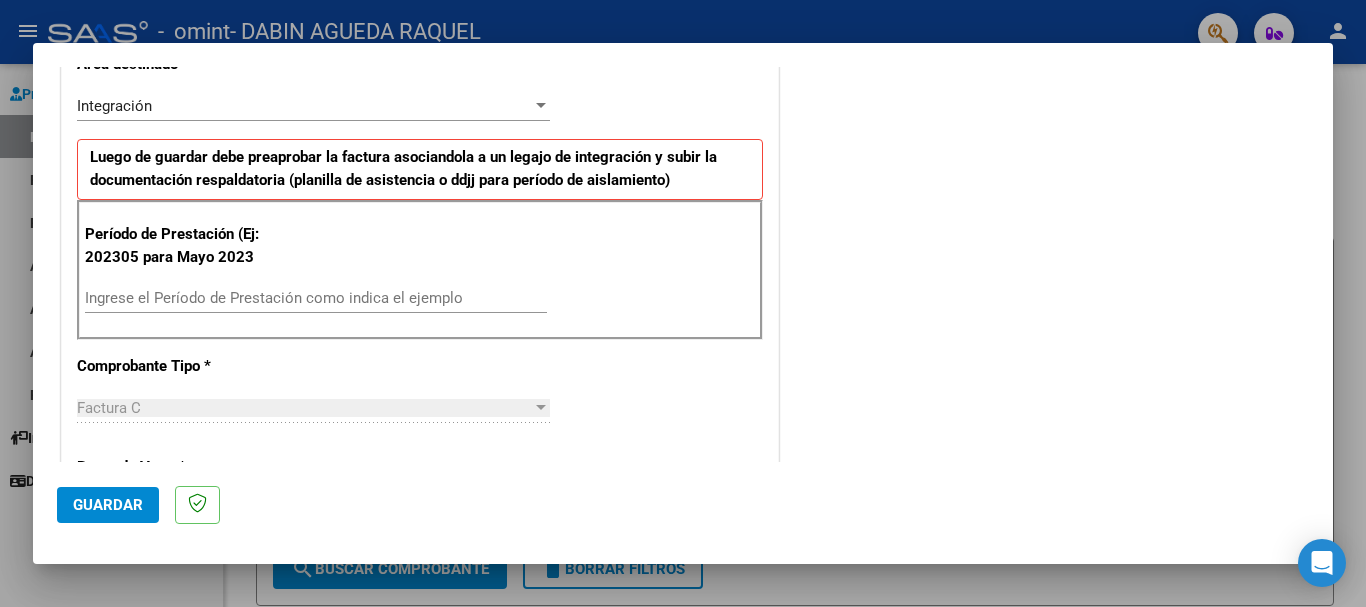 scroll, scrollTop: 500, scrollLeft: 0, axis: vertical 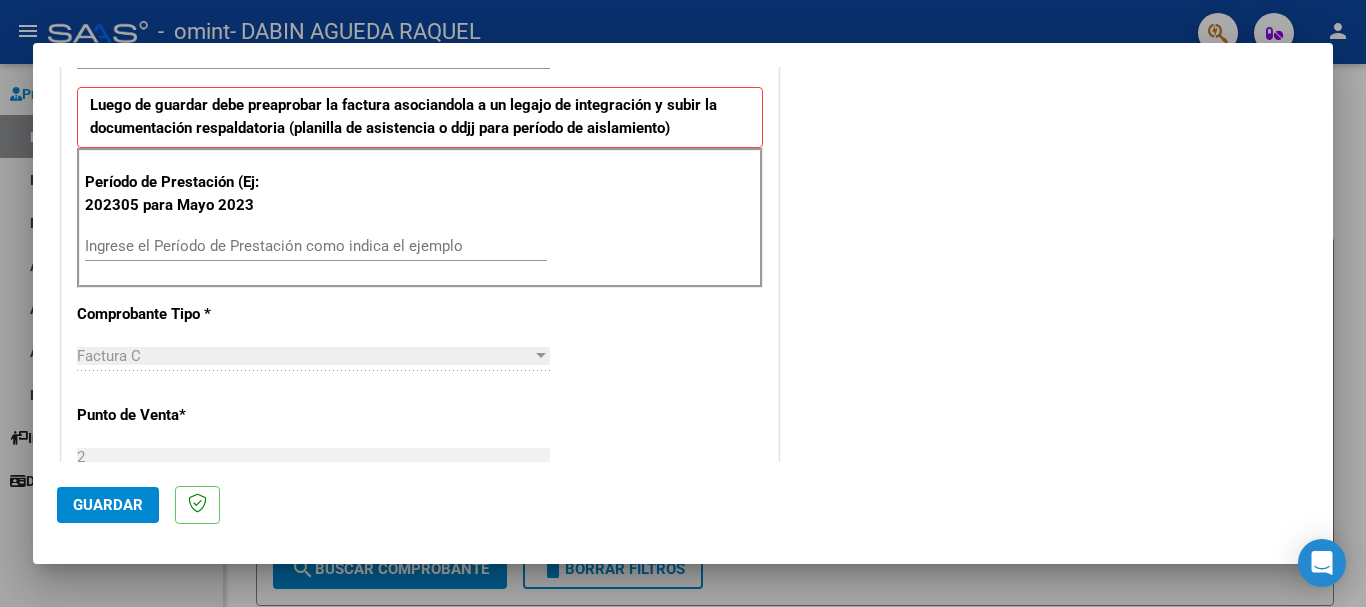 click on "Ingrese el Período de Prestación como indica el ejemplo" at bounding box center (316, 246) 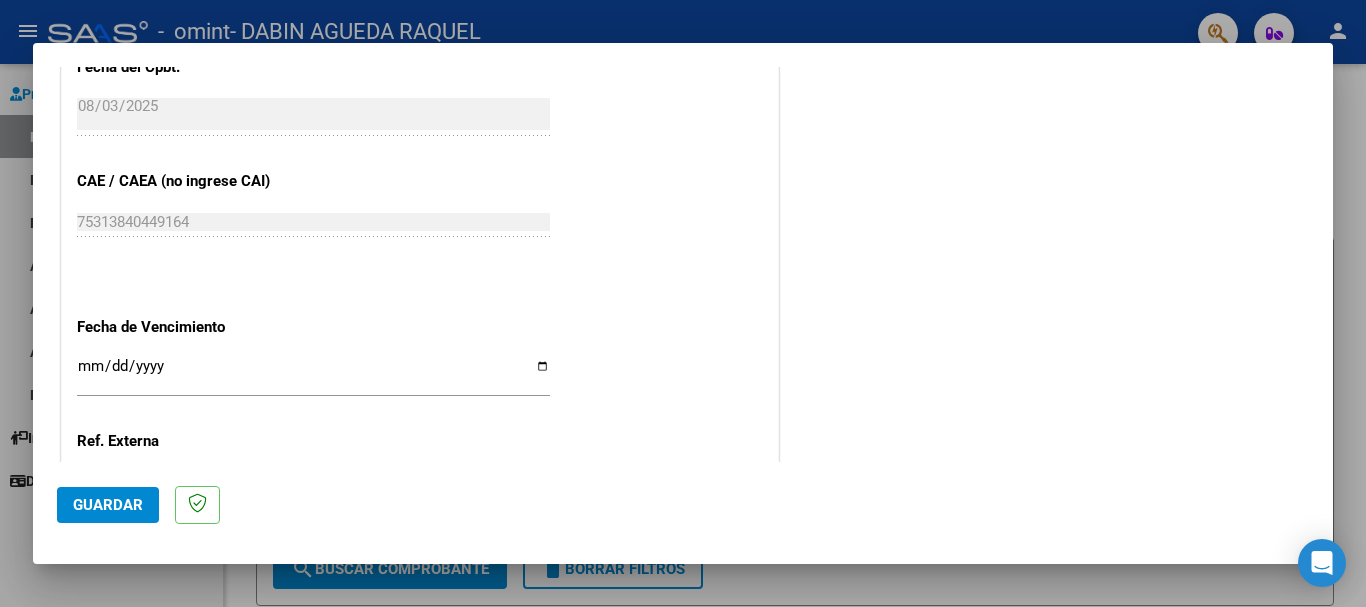 scroll, scrollTop: 1200, scrollLeft: 0, axis: vertical 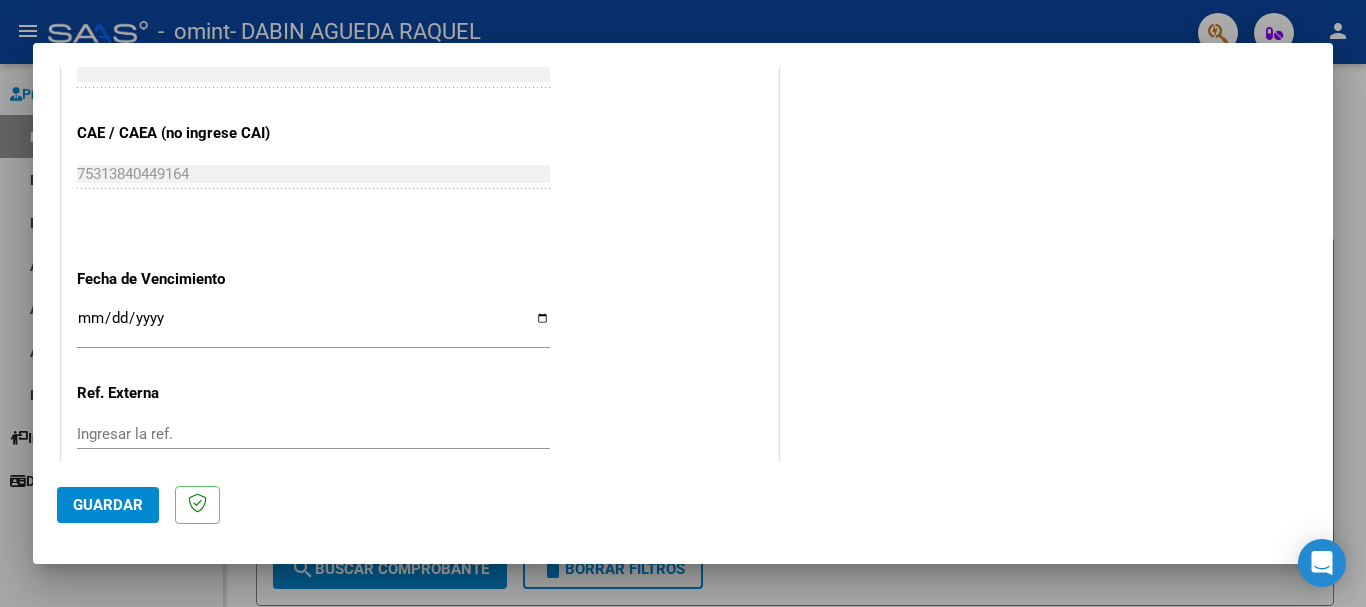 type on "202507" 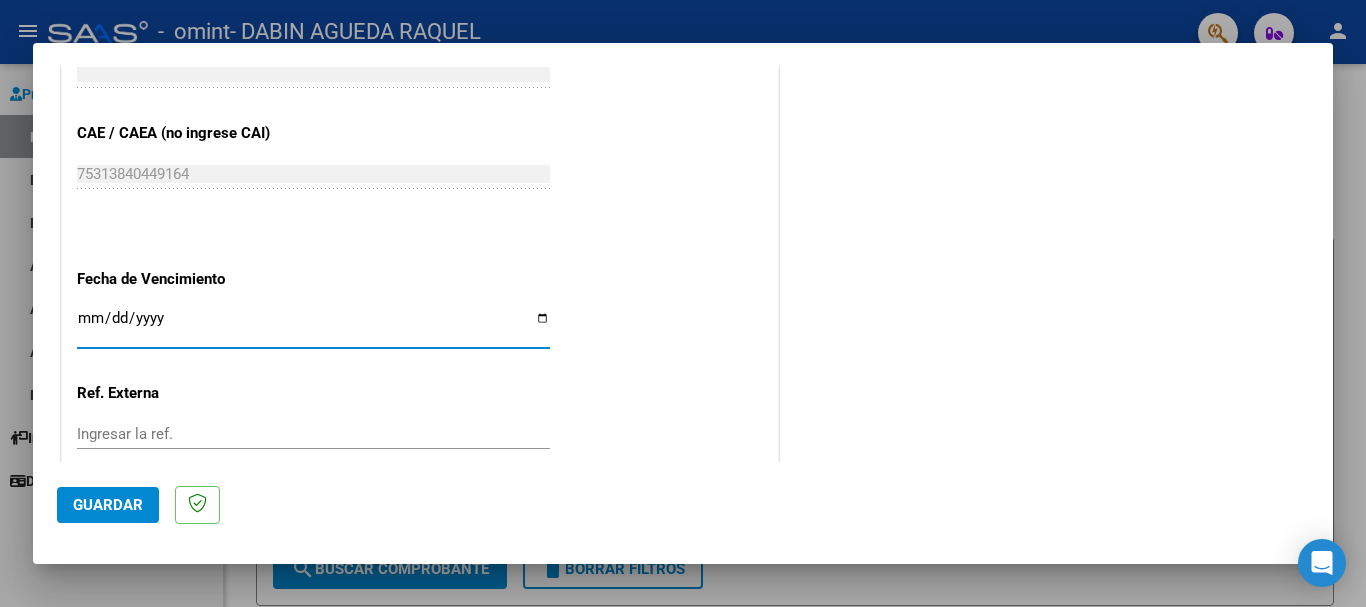 click on "Ingresar la fecha" at bounding box center [313, 326] 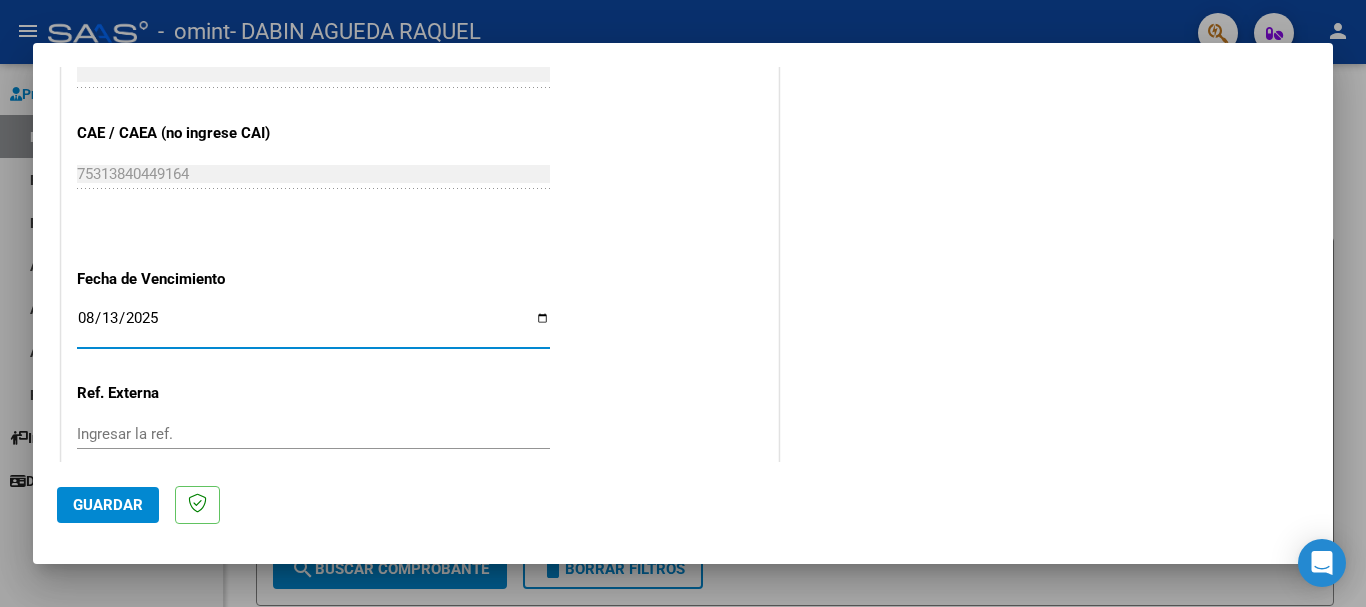 type on "2025-08-13" 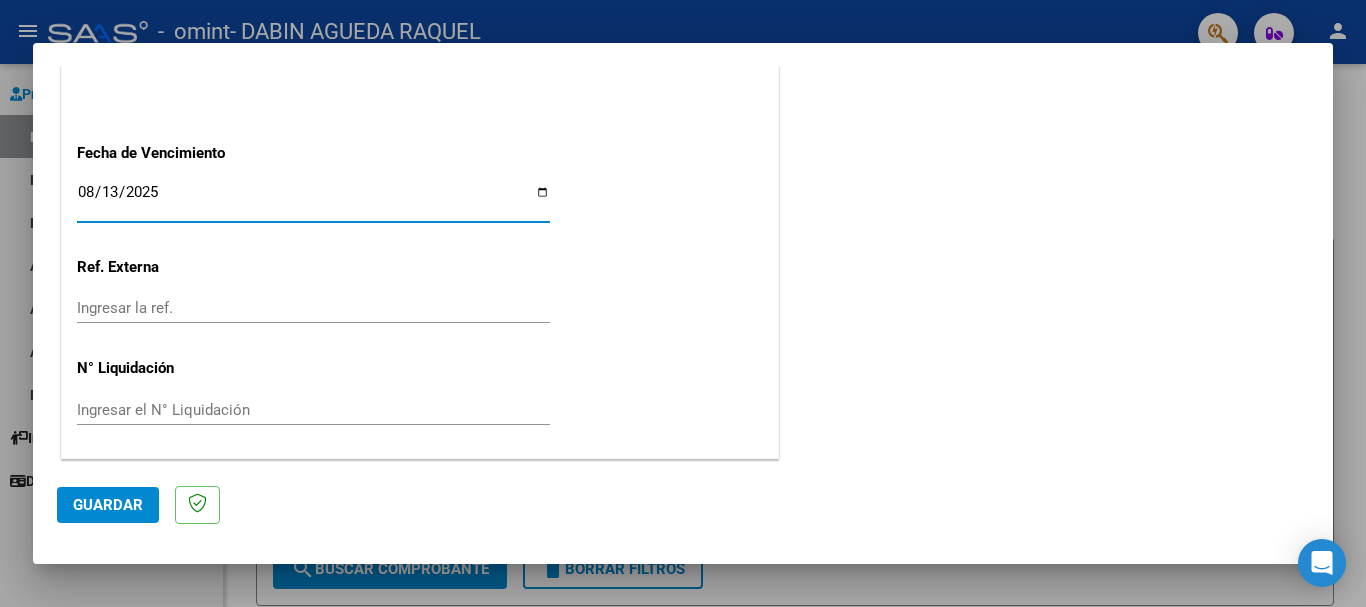 scroll, scrollTop: 1327, scrollLeft: 0, axis: vertical 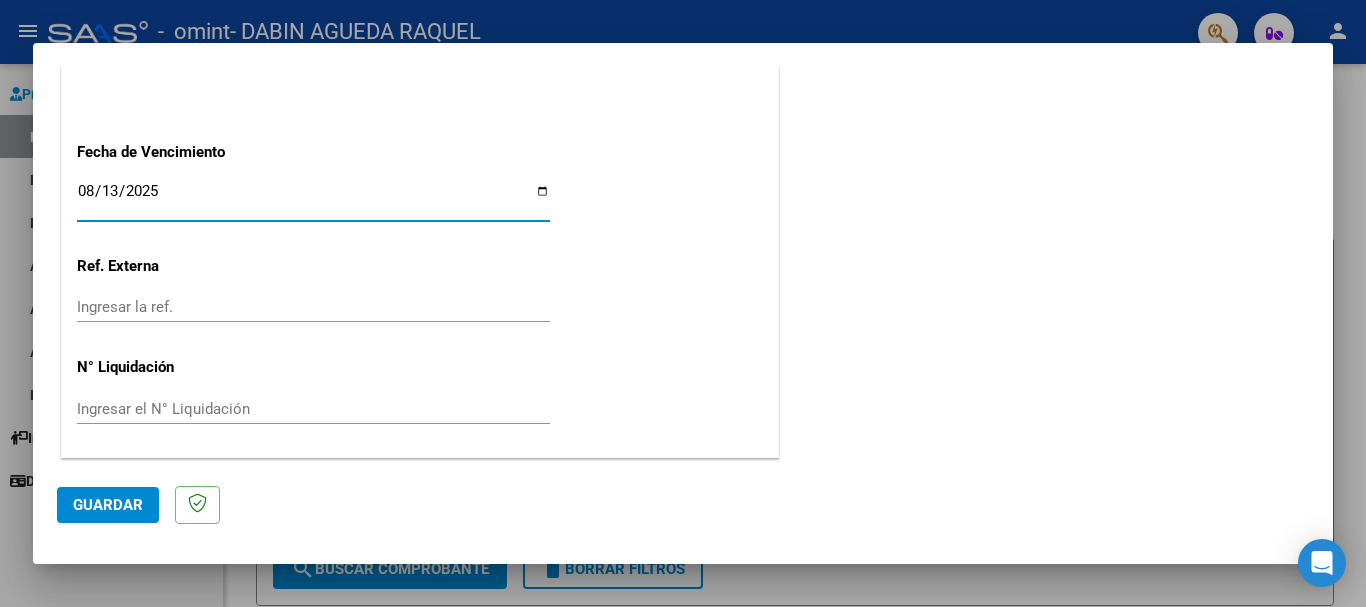 click on "Guardar" 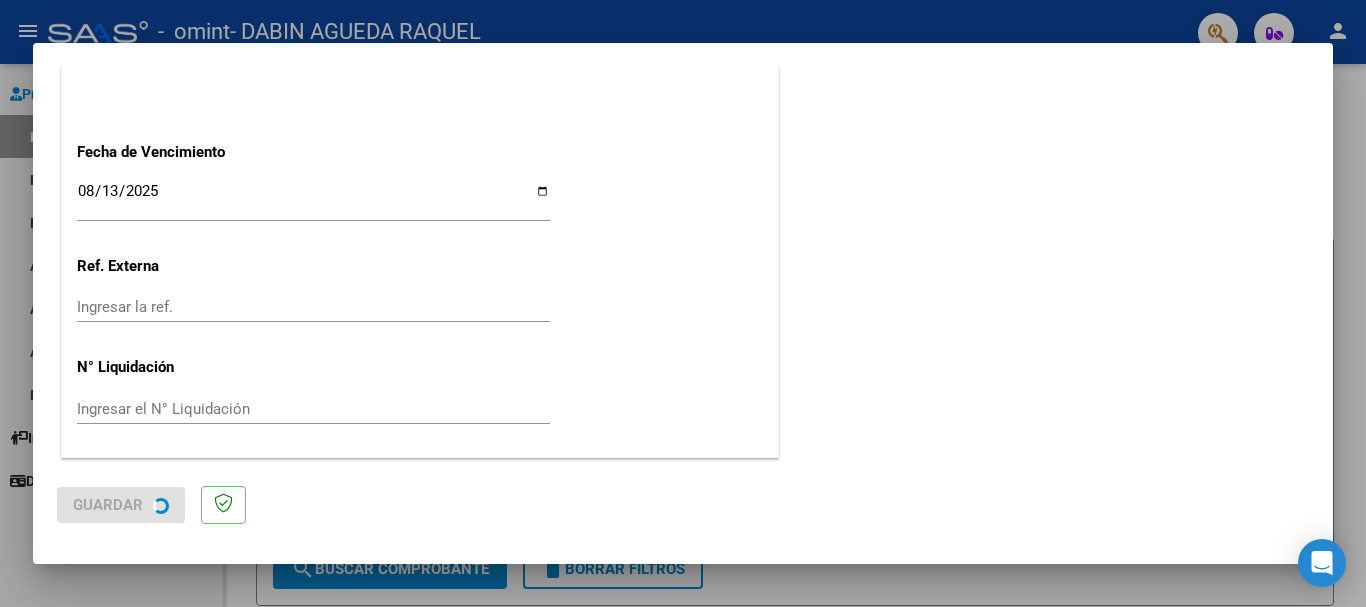 scroll, scrollTop: 0, scrollLeft: 0, axis: both 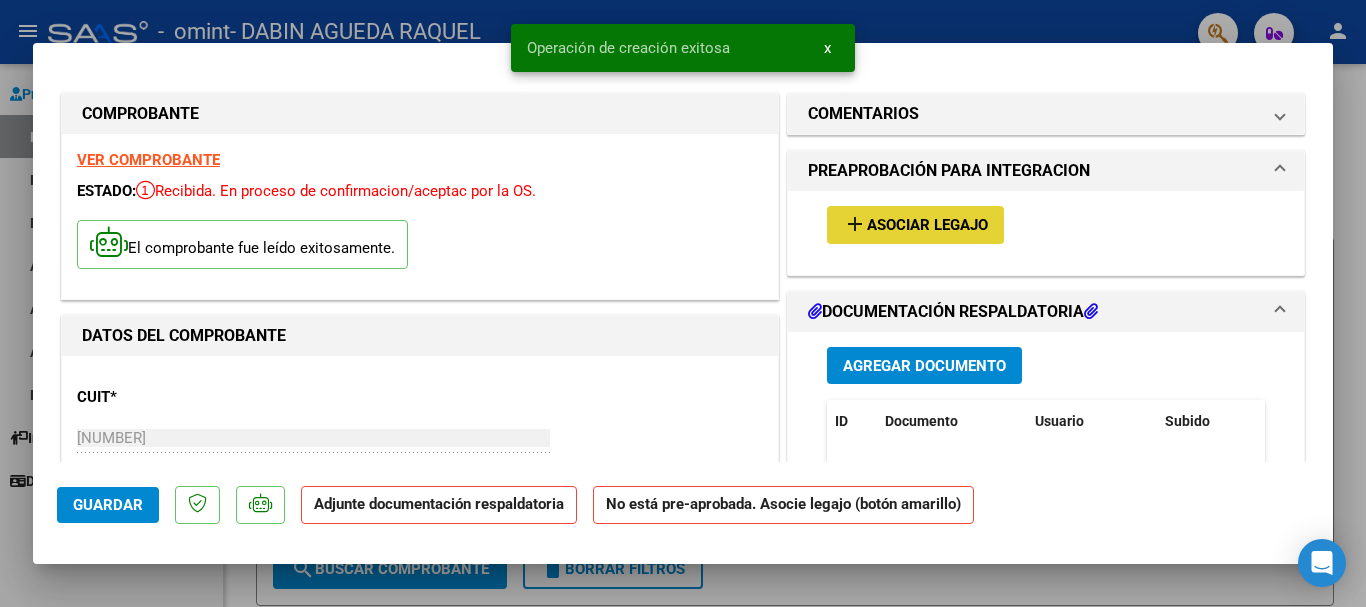 click on "Asociar Legajo" at bounding box center [927, 226] 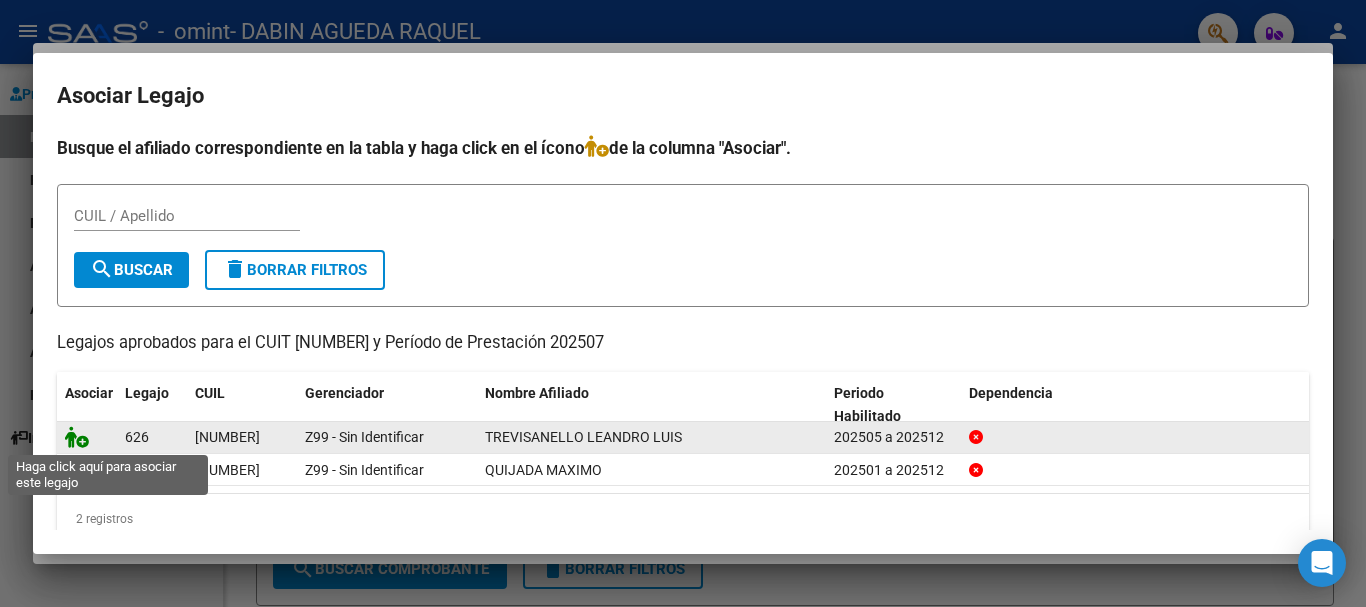 click 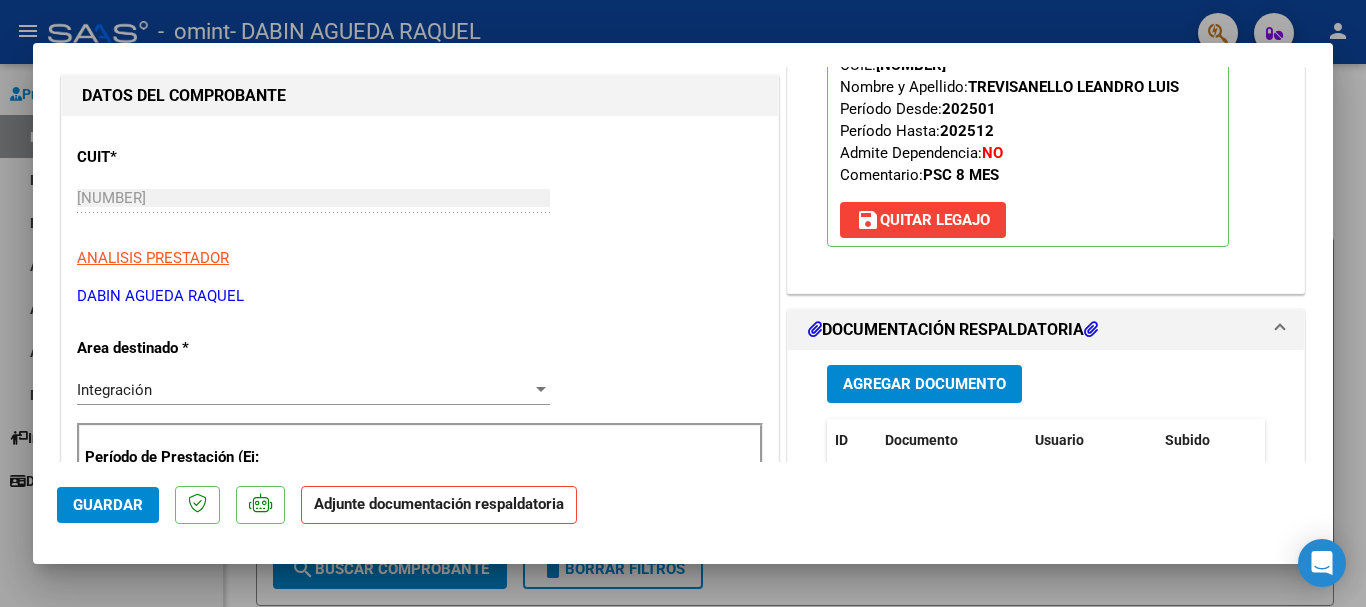 scroll, scrollTop: 300, scrollLeft: 0, axis: vertical 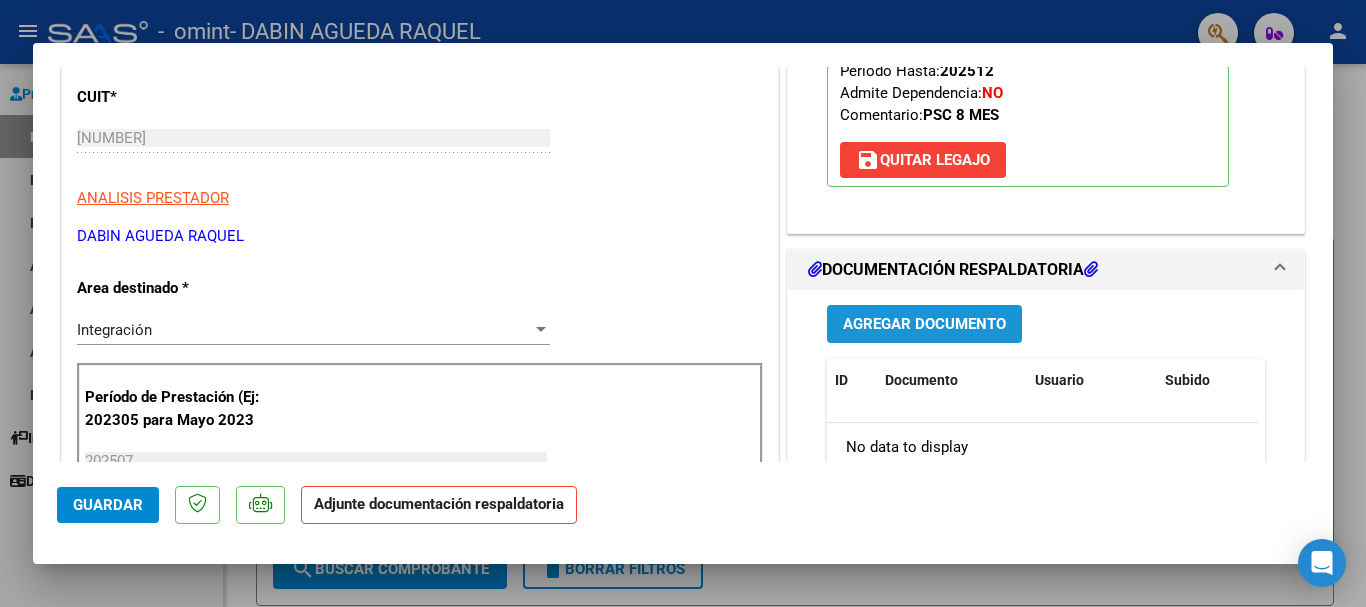 click on "Agregar Documento" at bounding box center [924, 325] 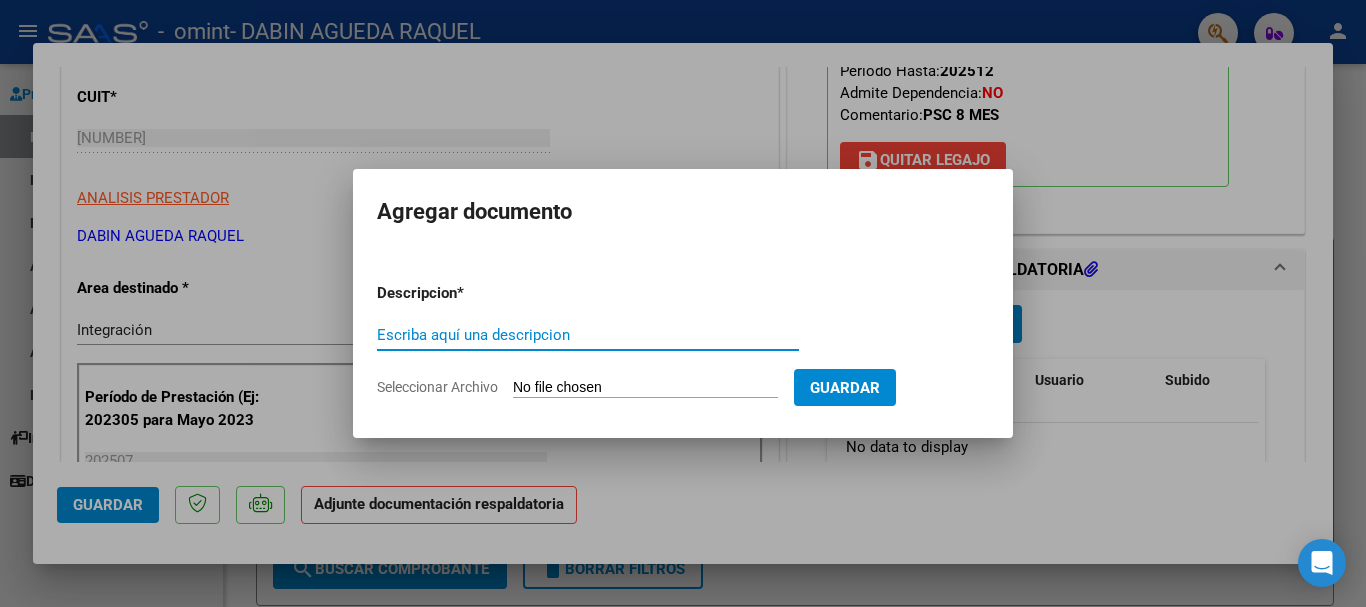click on "Escriba aquí una descripcion" at bounding box center (588, 335) 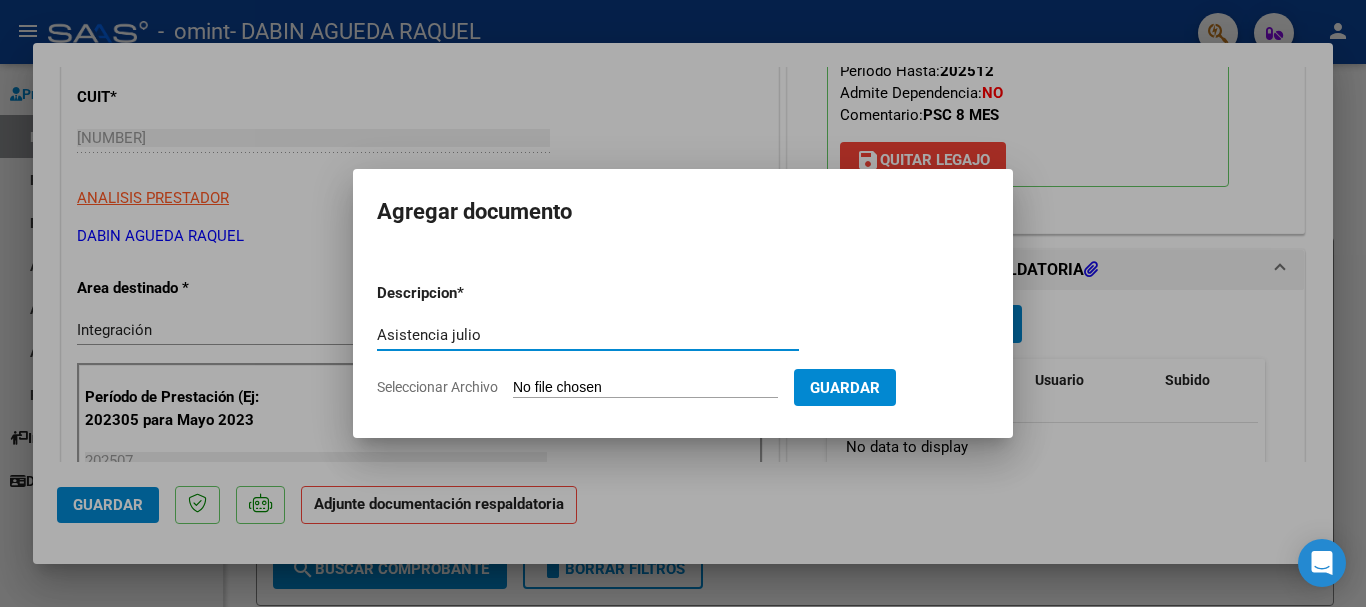 type on "Asistencia julio" 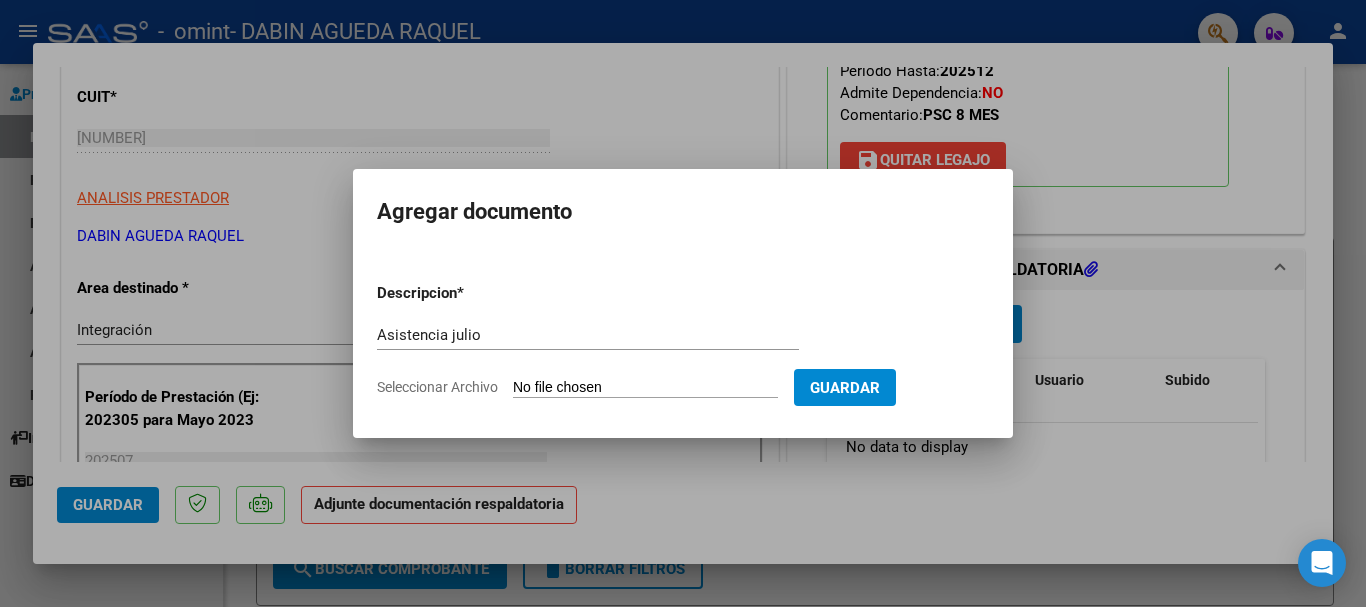type on "C:\fakepath\asistencia leandro julio.pdf" 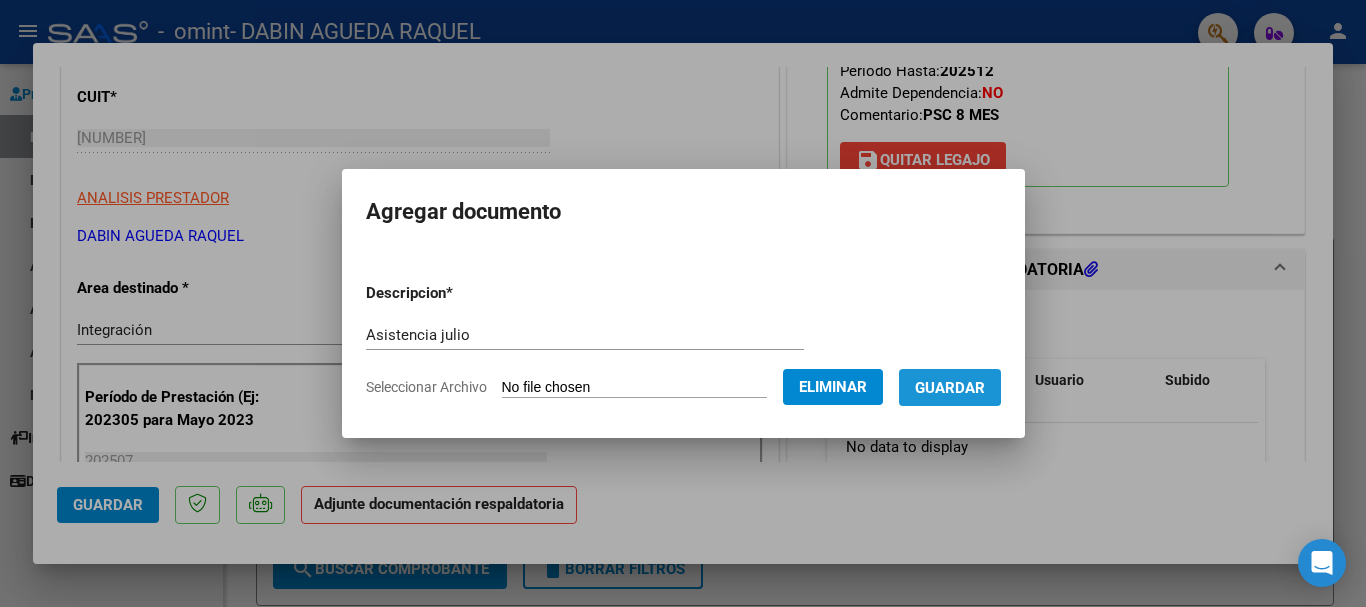click on "Guardar" at bounding box center (950, 388) 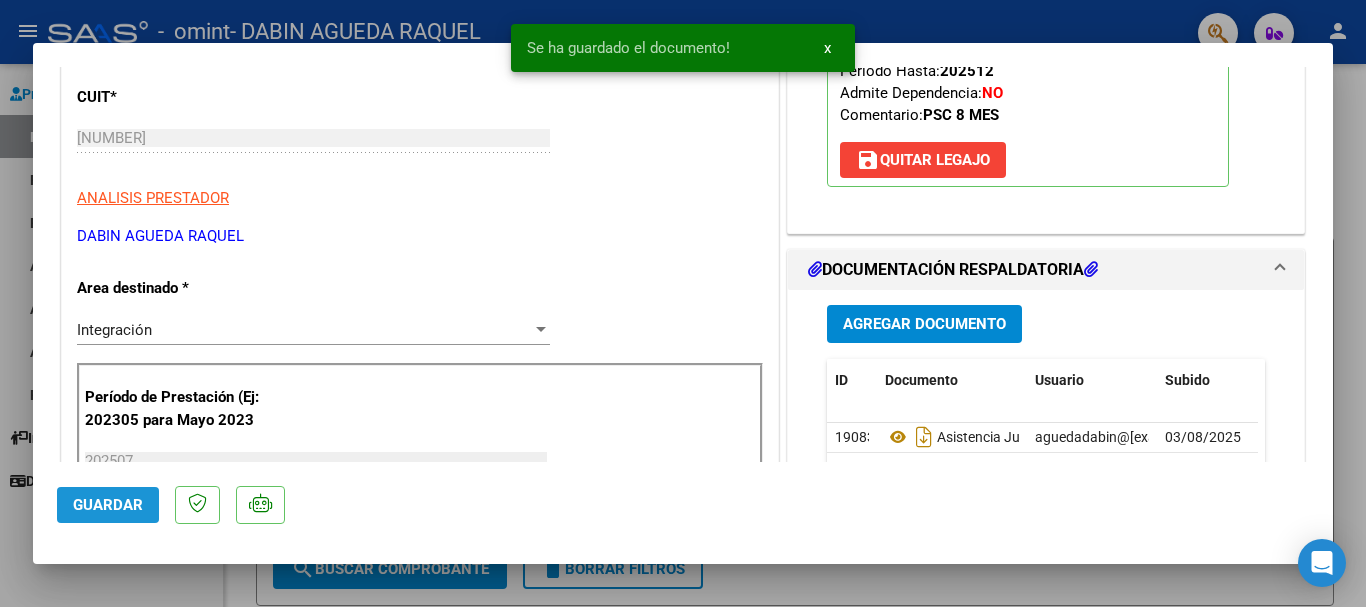 click on "Guardar" 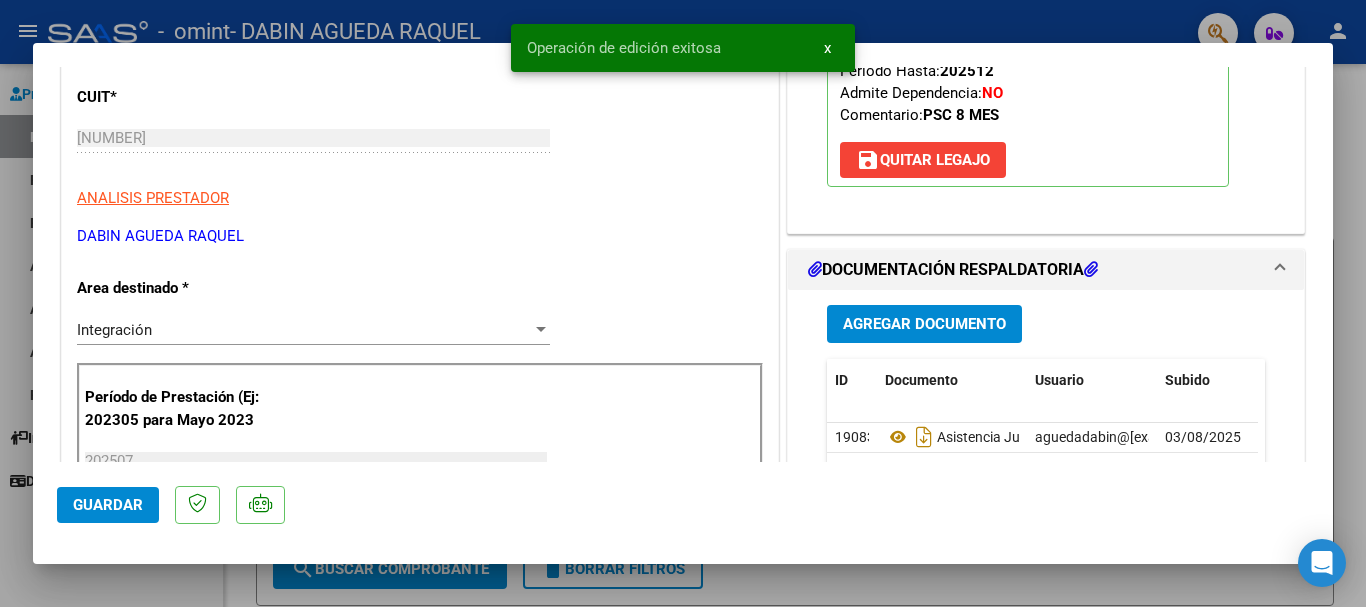 click at bounding box center [683, 303] 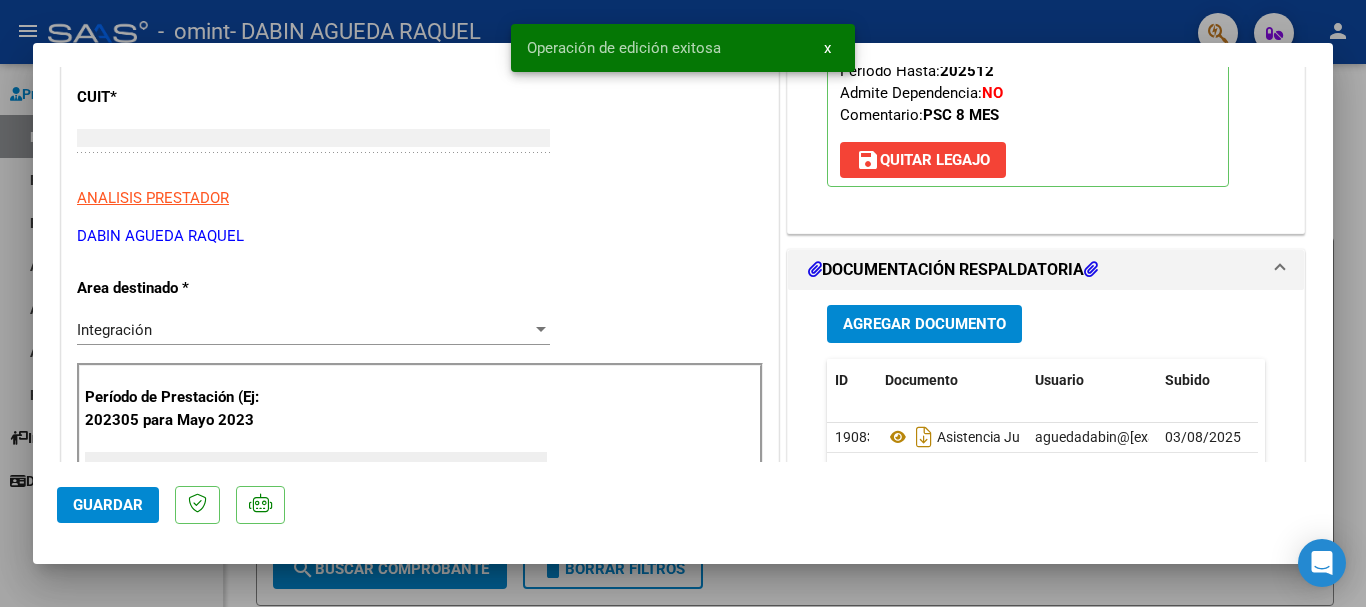 scroll, scrollTop: 0, scrollLeft: 0, axis: both 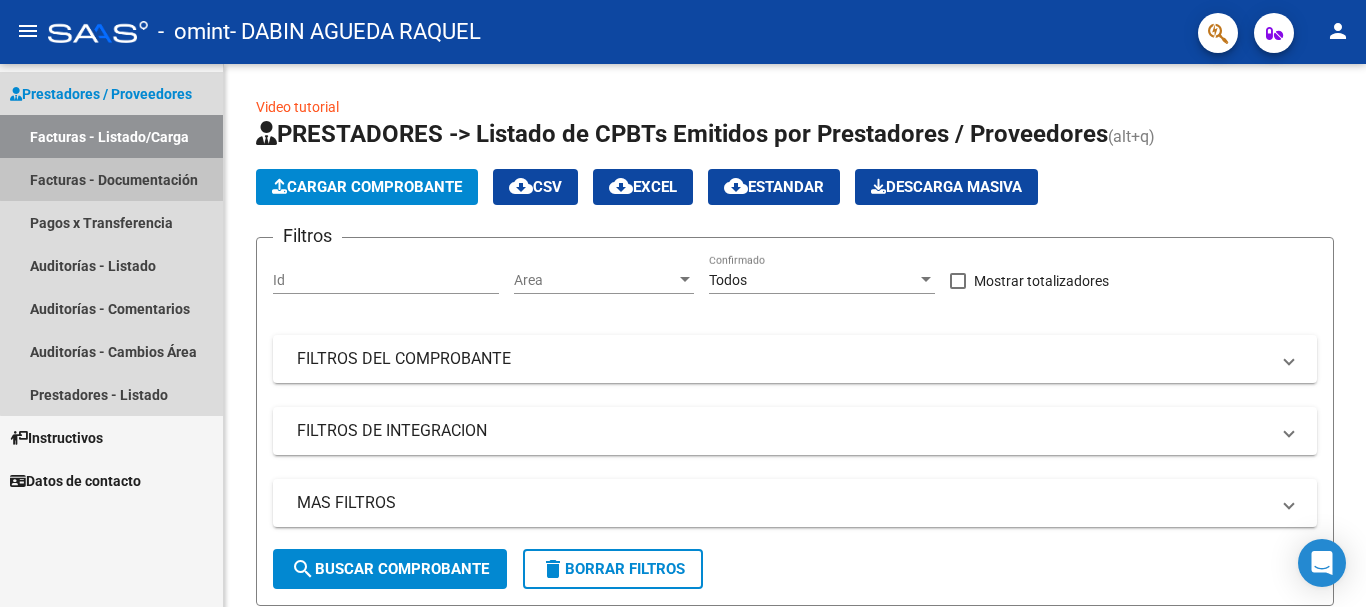 click on "Facturas - Documentación" at bounding box center [111, 179] 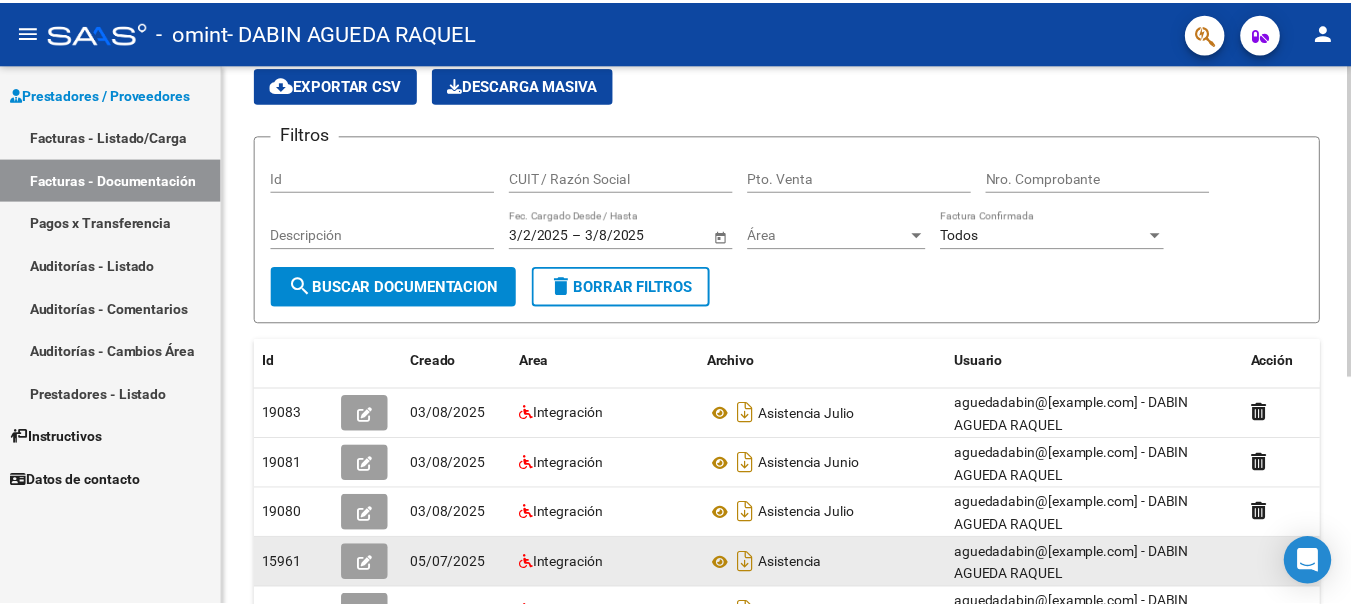 scroll, scrollTop: 100, scrollLeft: 0, axis: vertical 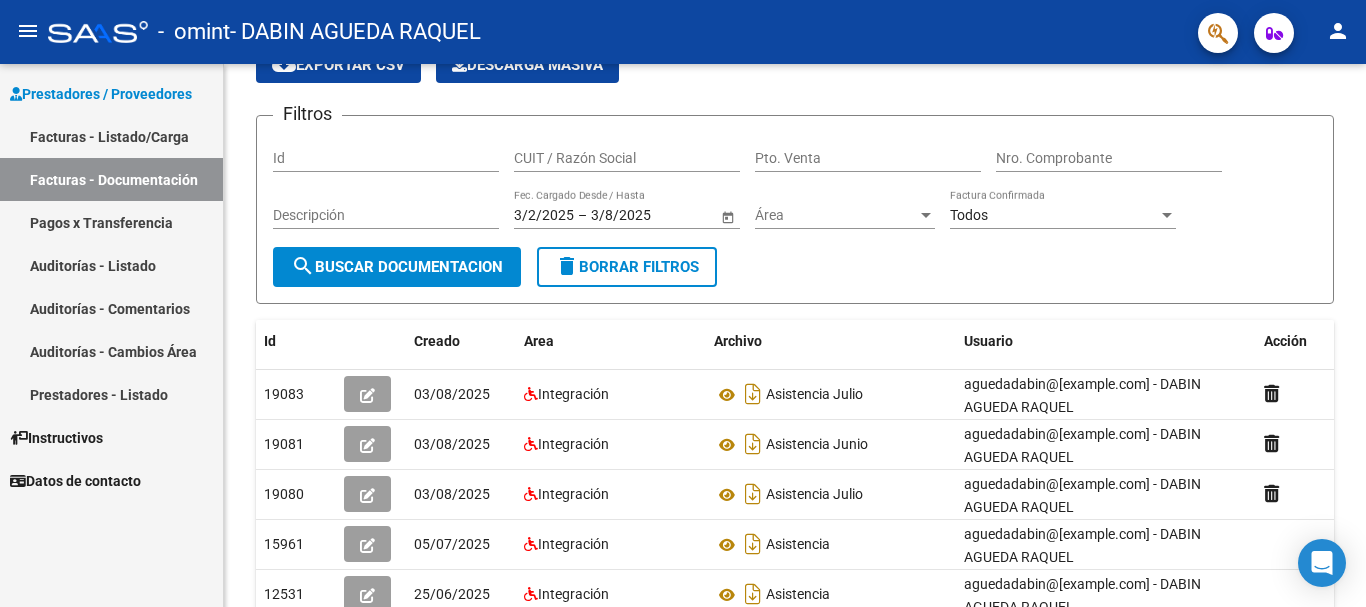 click on "person" 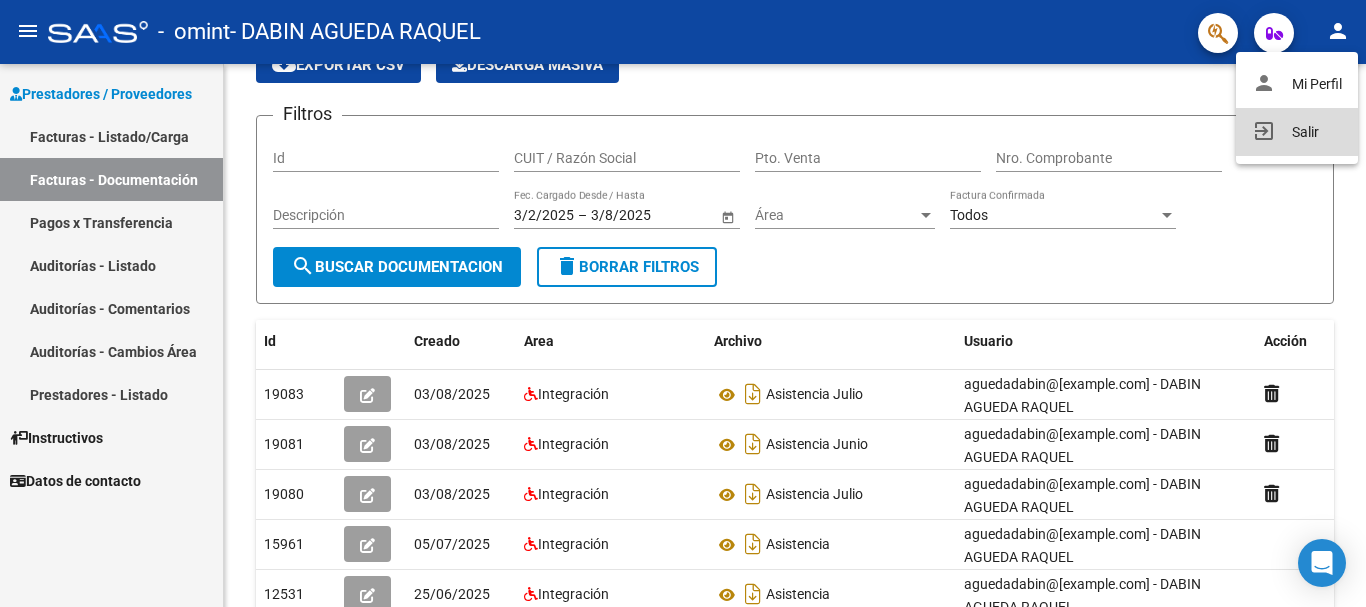 click on "exit_to_app  Salir" at bounding box center (1297, 132) 